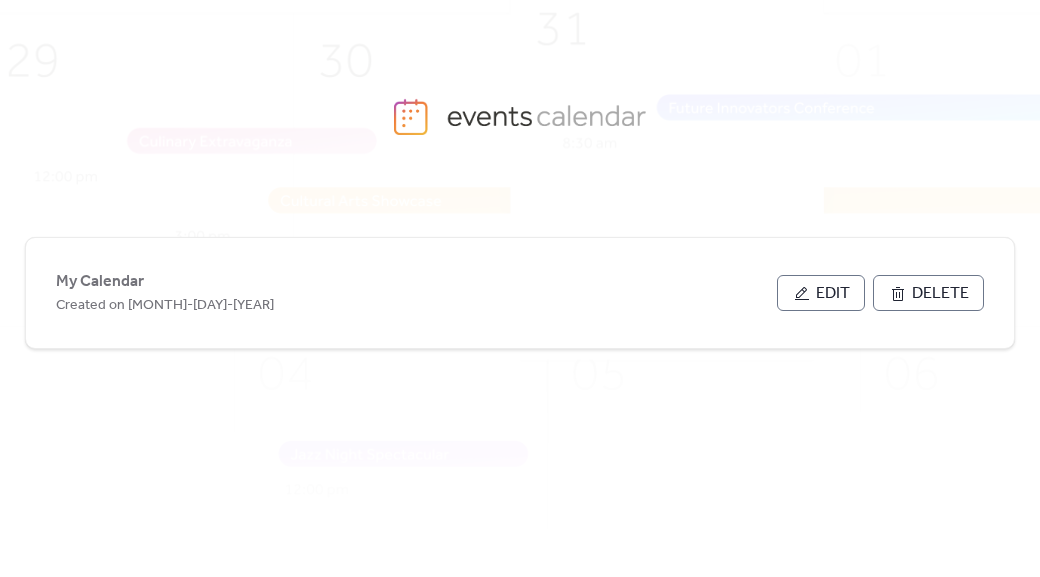scroll, scrollTop: 0, scrollLeft: 0, axis: both 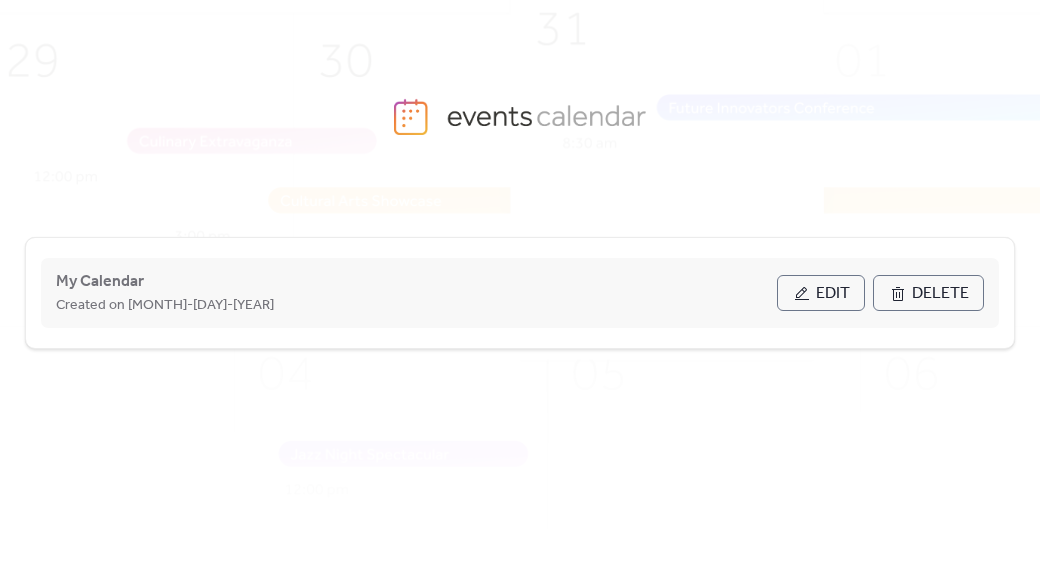 click on "Created on [MONTH]-[DAY]-[YEAR]" at bounding box center (416, 305) 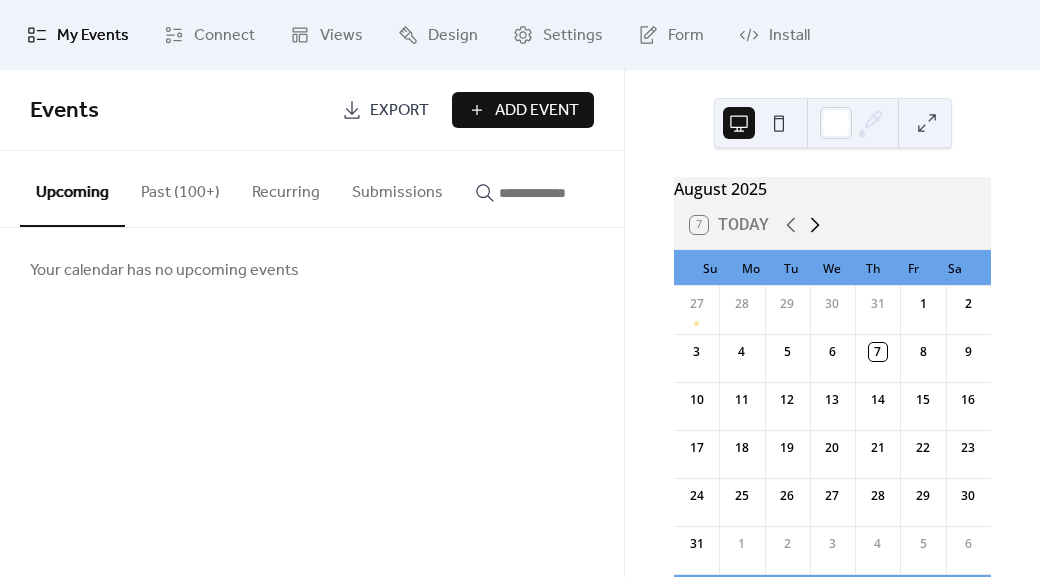 click 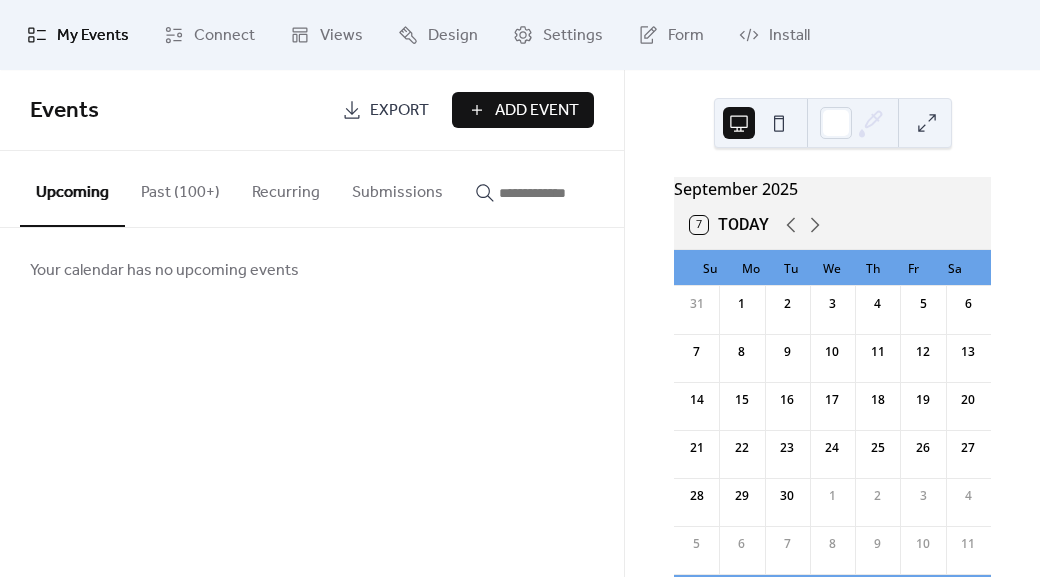 click on "10" at bounding box center (832, 352) 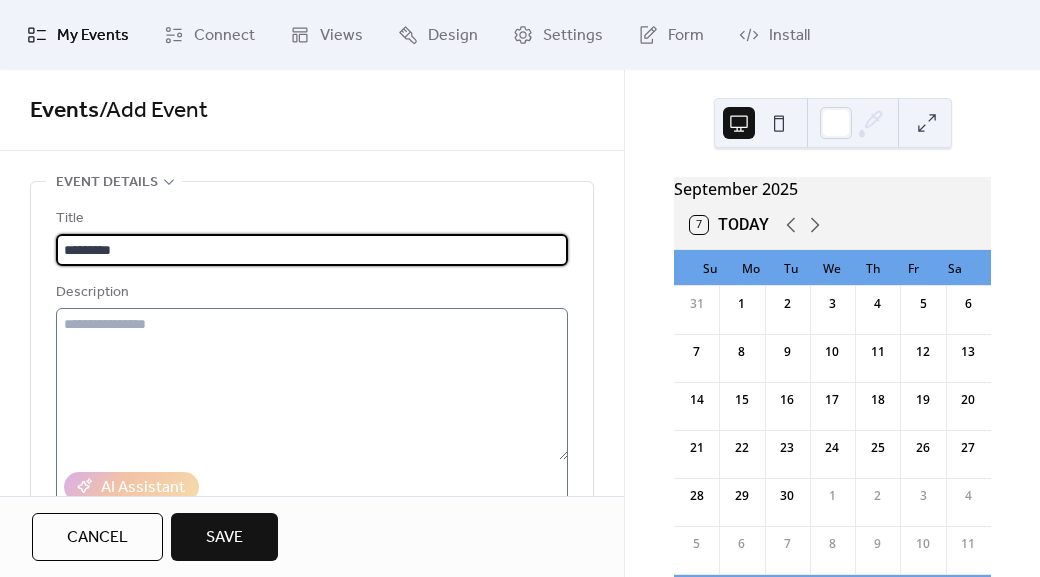 type on "*********" 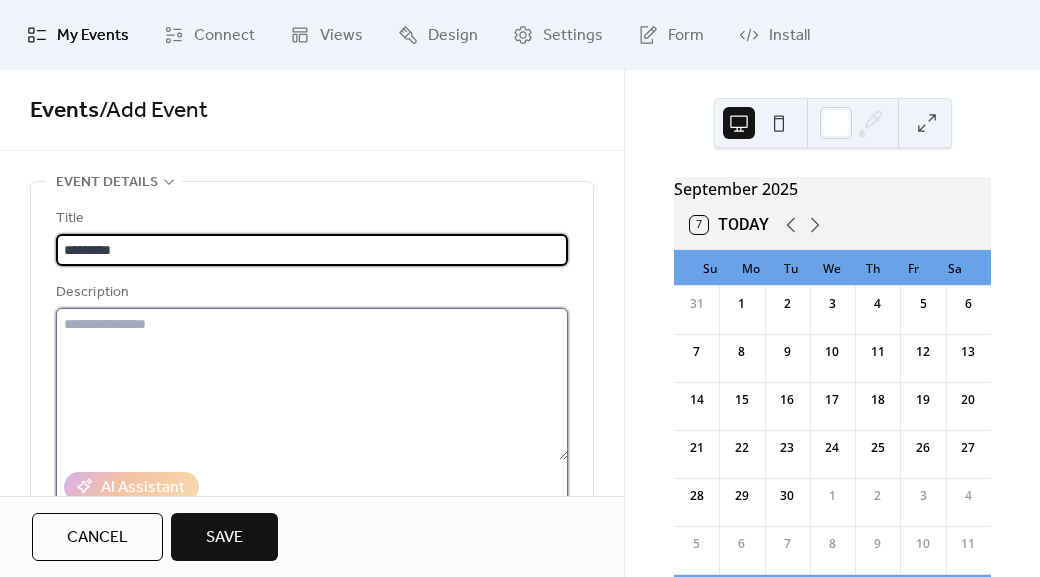 click at bounding box center (312, 384) 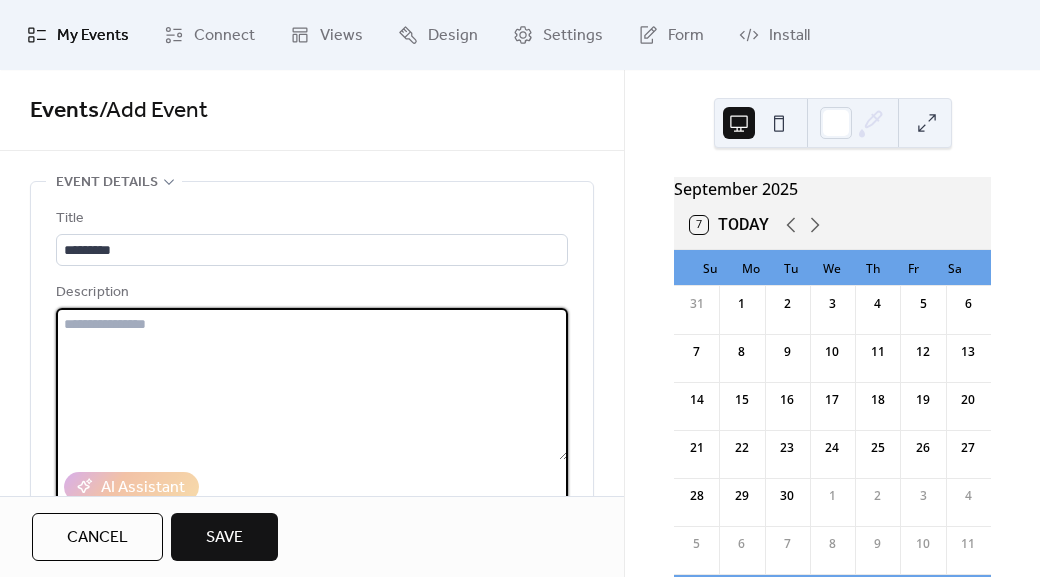 paste on "**********" 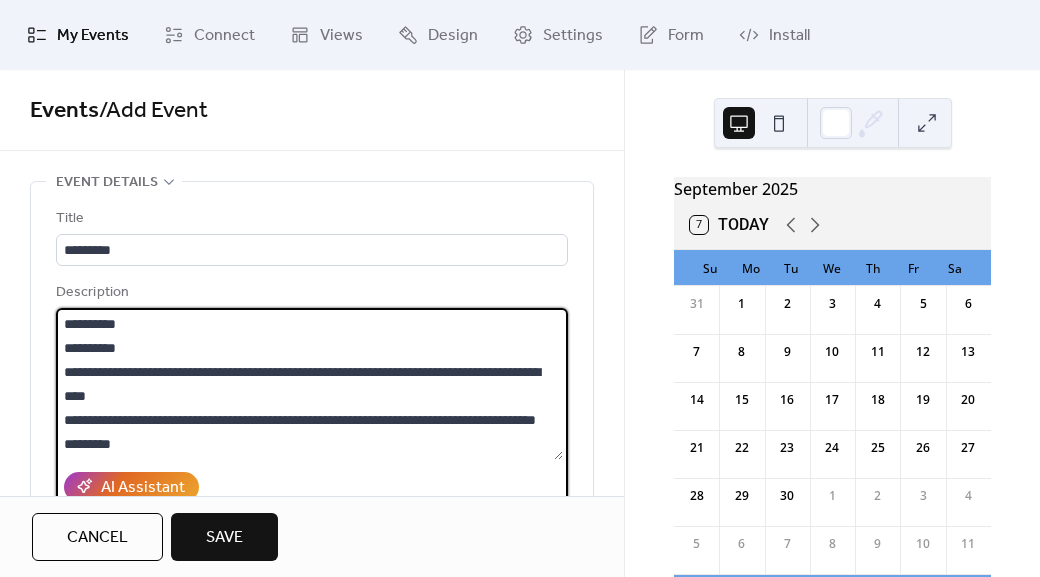scroll, scrollTop: 495, scrollLeft: 0, axis: vertical 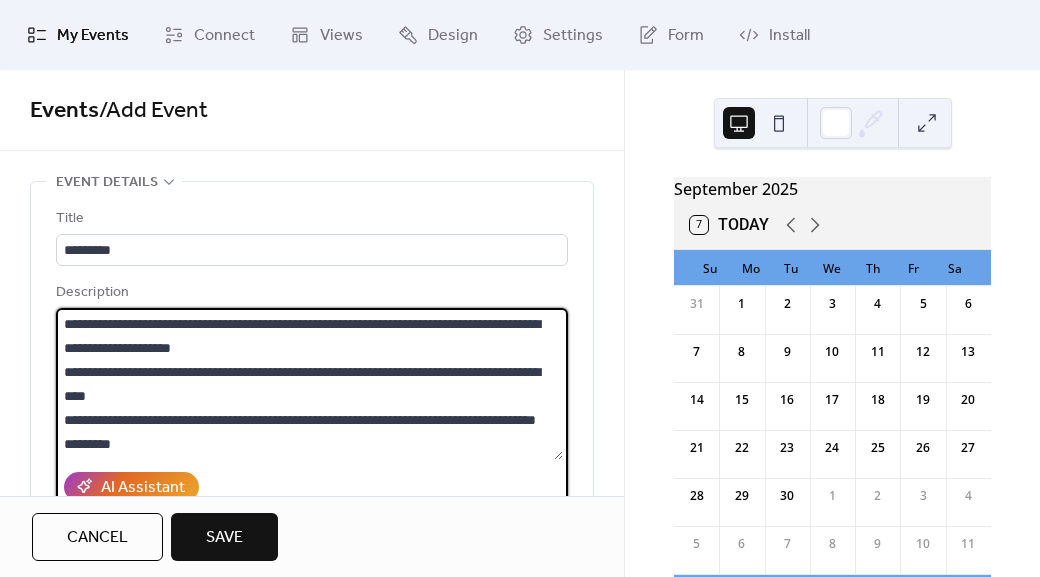 click at bounding box center [309, 384] 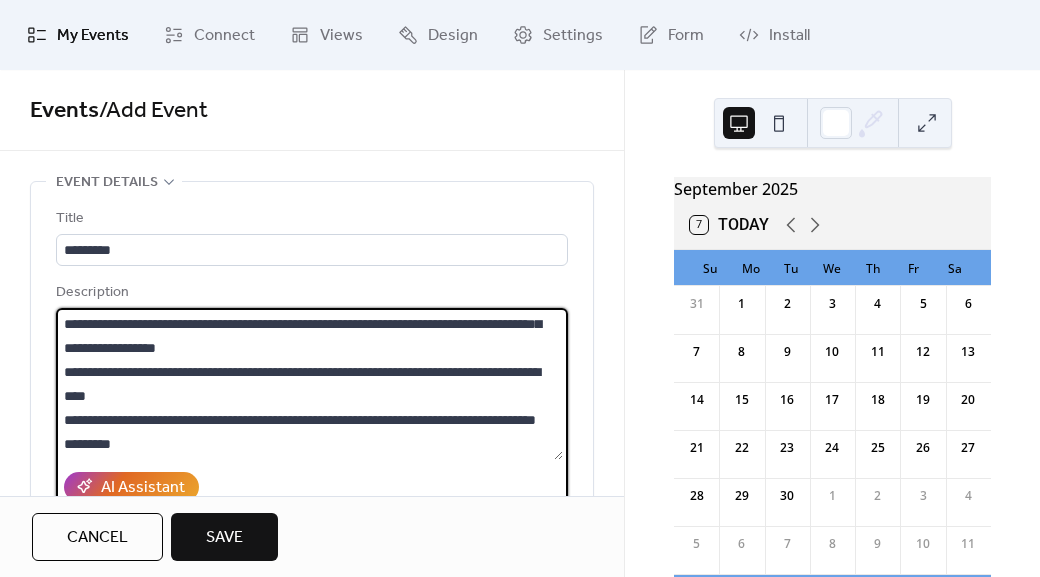 drag, startPoint x: 103, startPoint y: 355, endPoint x: 307, endPoint y: 345, distance: 204.24495 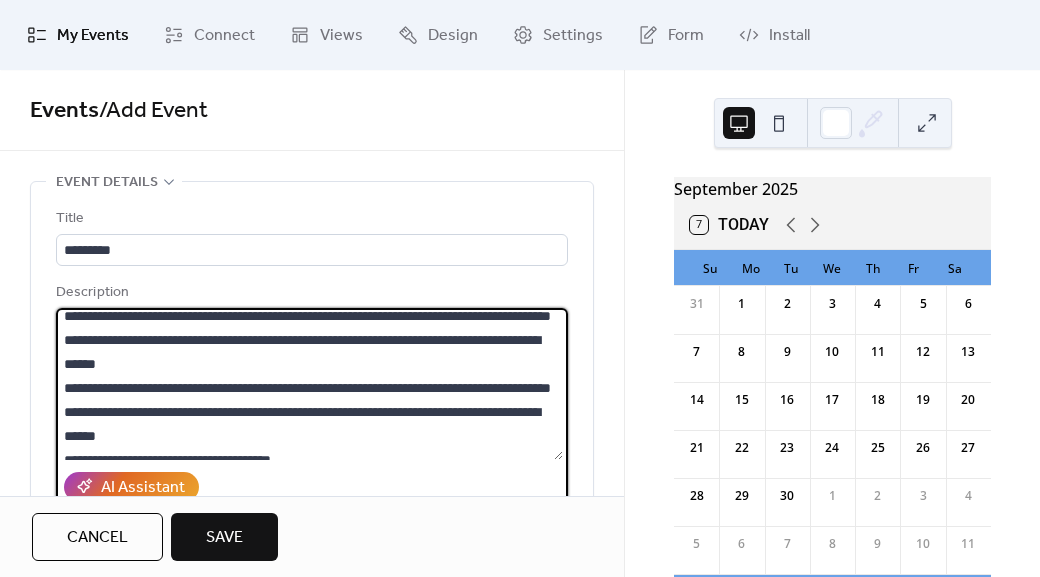 scroll, scrollTop: 0, scrollLeft: 0, axis: both 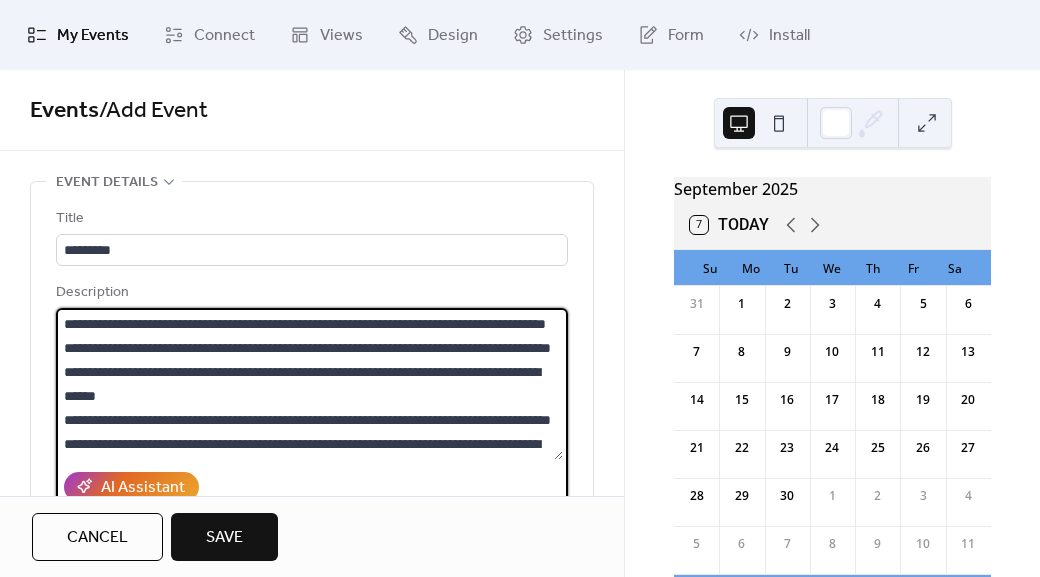 click at bounding box center (309, 384) 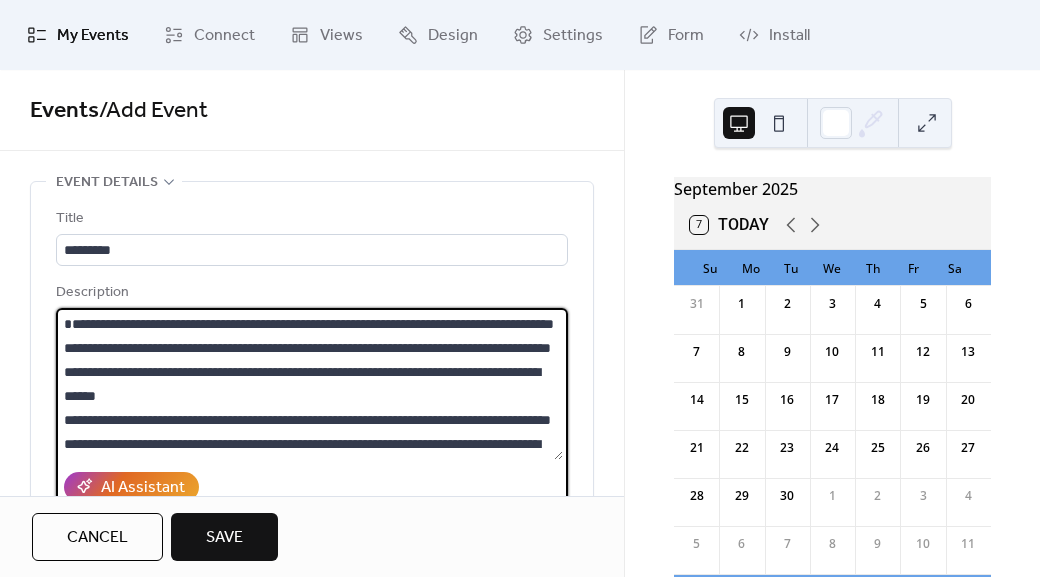 paste on "**********" 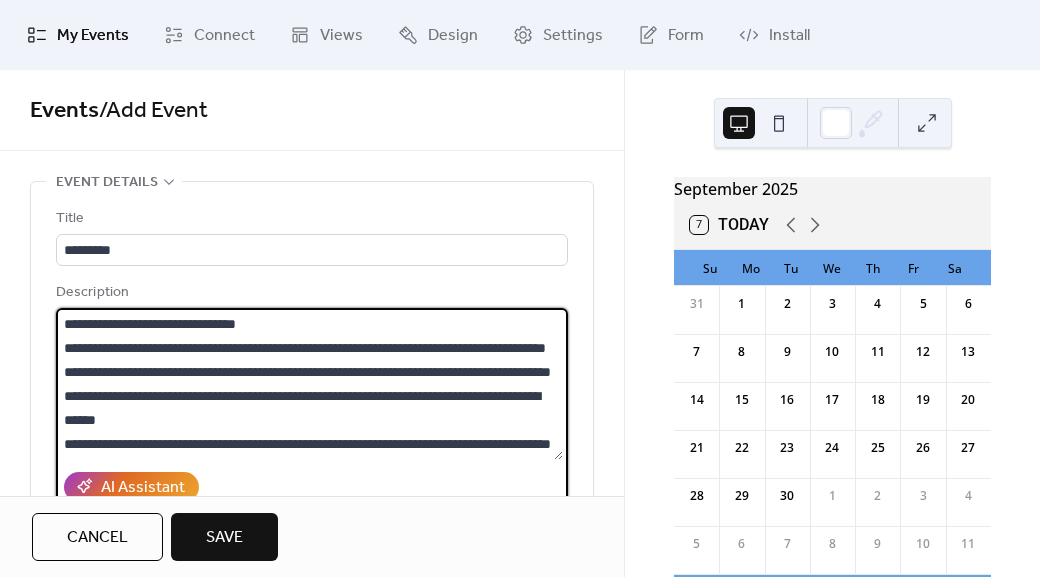 drag, startPoint x: 179, startPoint y: 317, endPoint x: 29, endPoint y: 315, distance: 150.01334 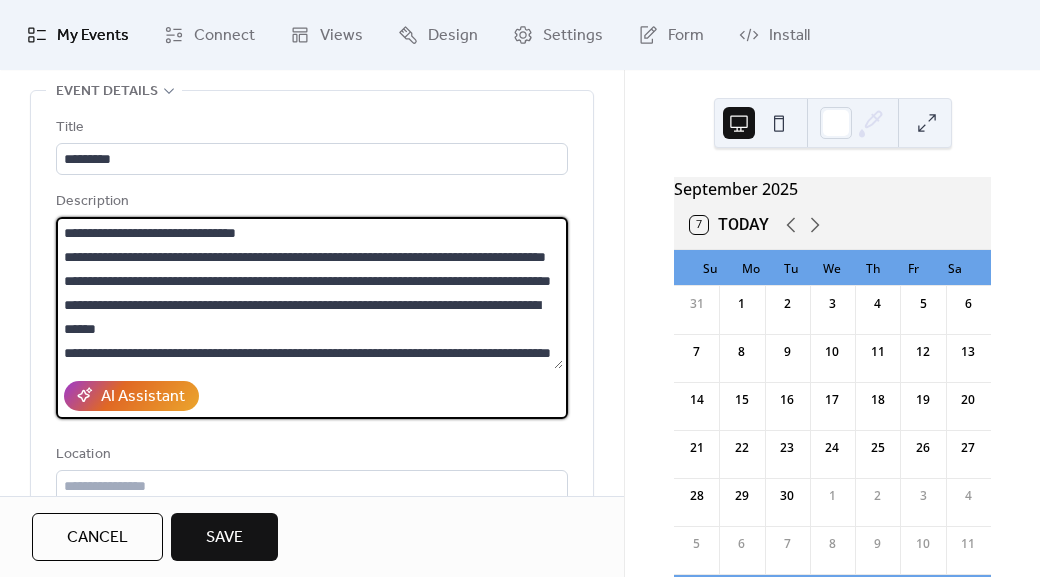 scroll, scrollTop: 88, scrollLeft: 0, axis: vertical 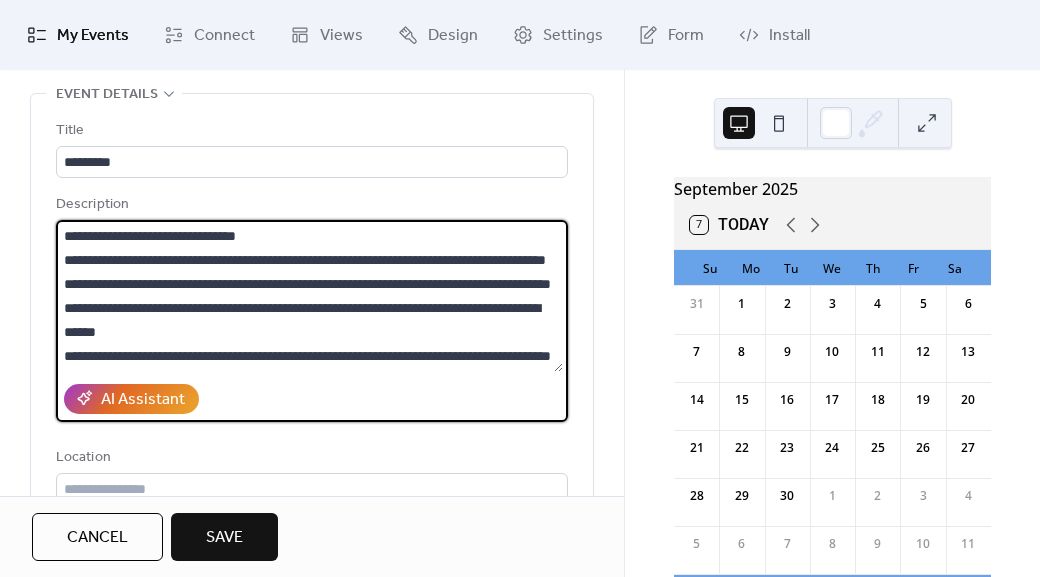 click at bounding box center [309, 296] 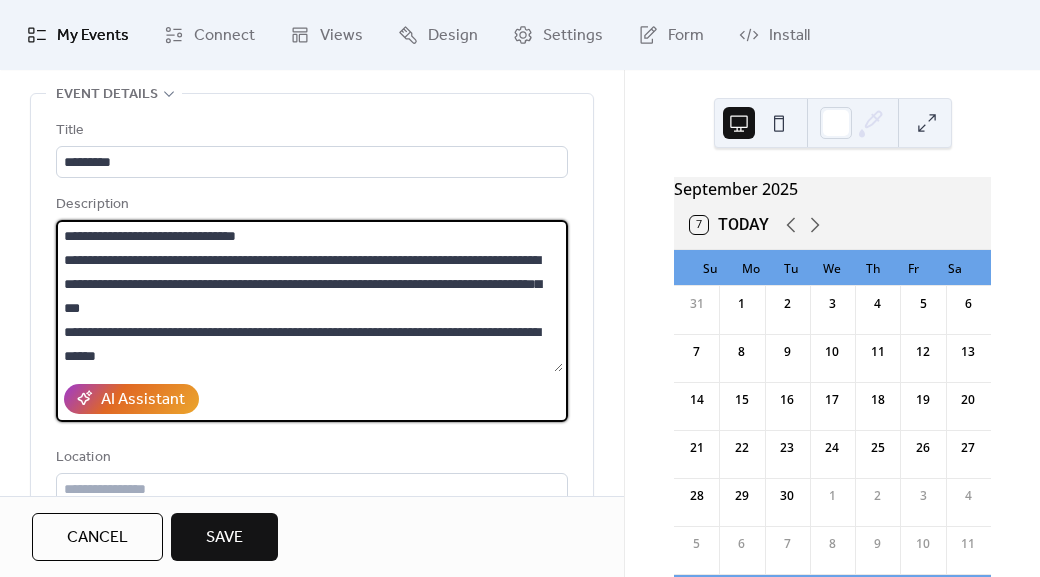 click at bounding box center (309, 296) 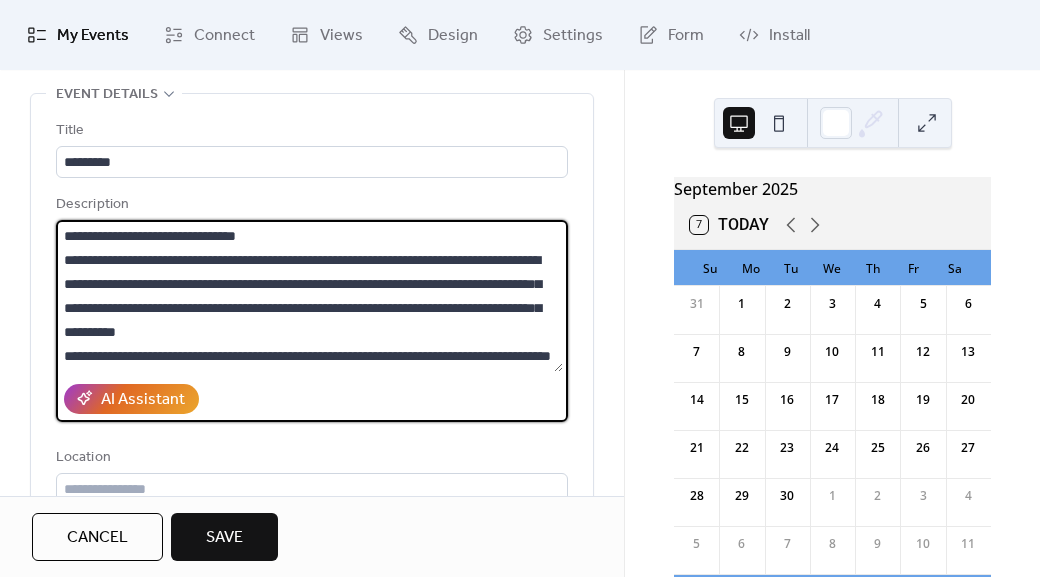 click at bounding box center [309, 296] 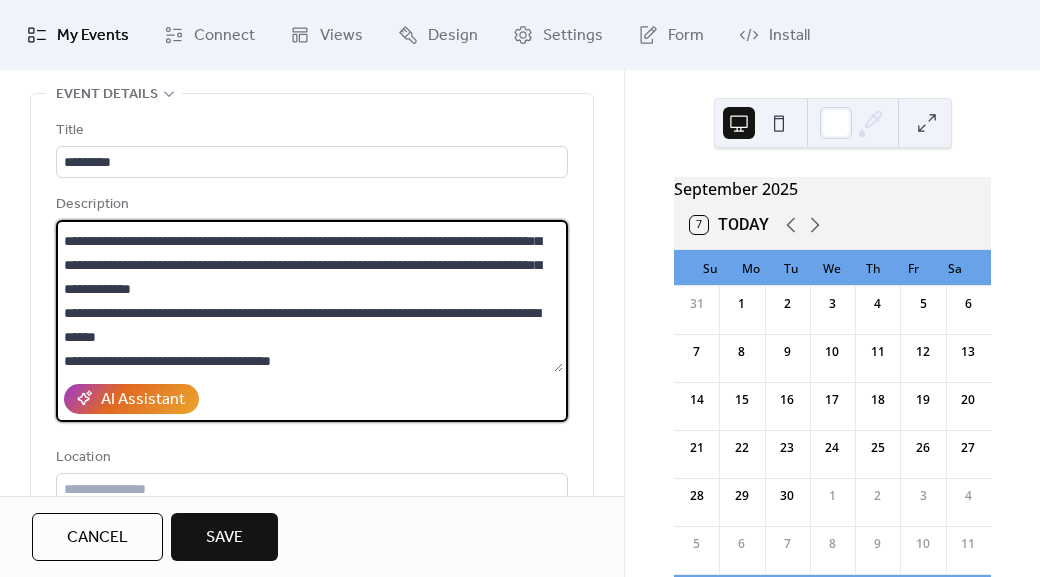 scroll, scrollTop: 90, scrollLeft: 0, axis: vertical 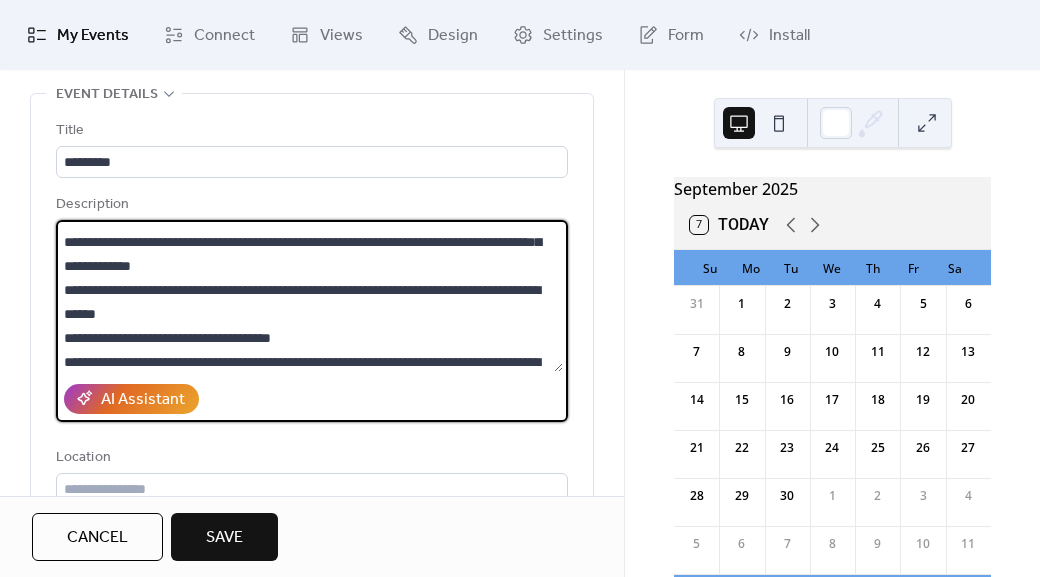 click at bounding box center [309, 296] 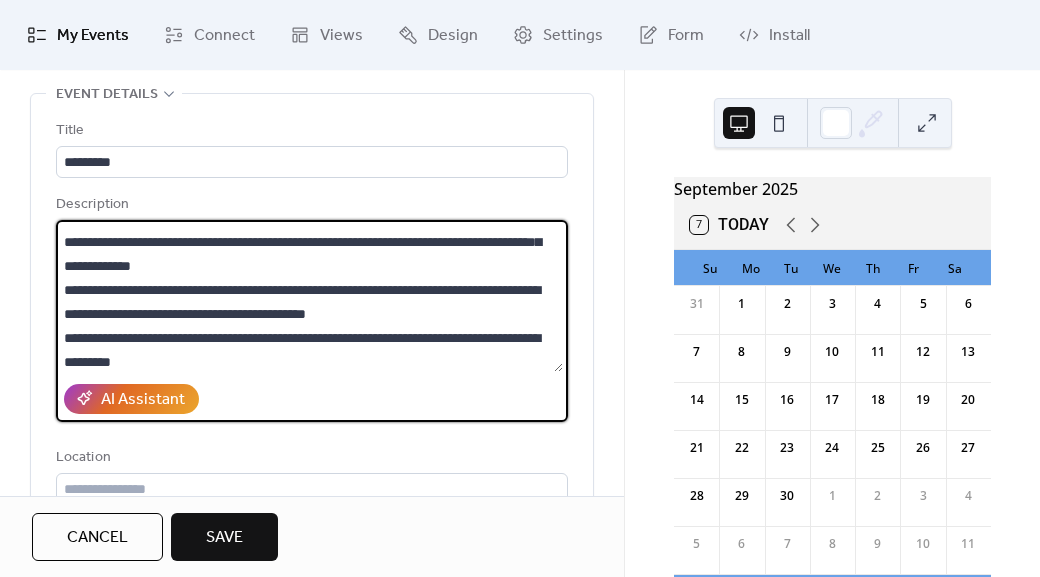 click at bounding box center (309, 296) 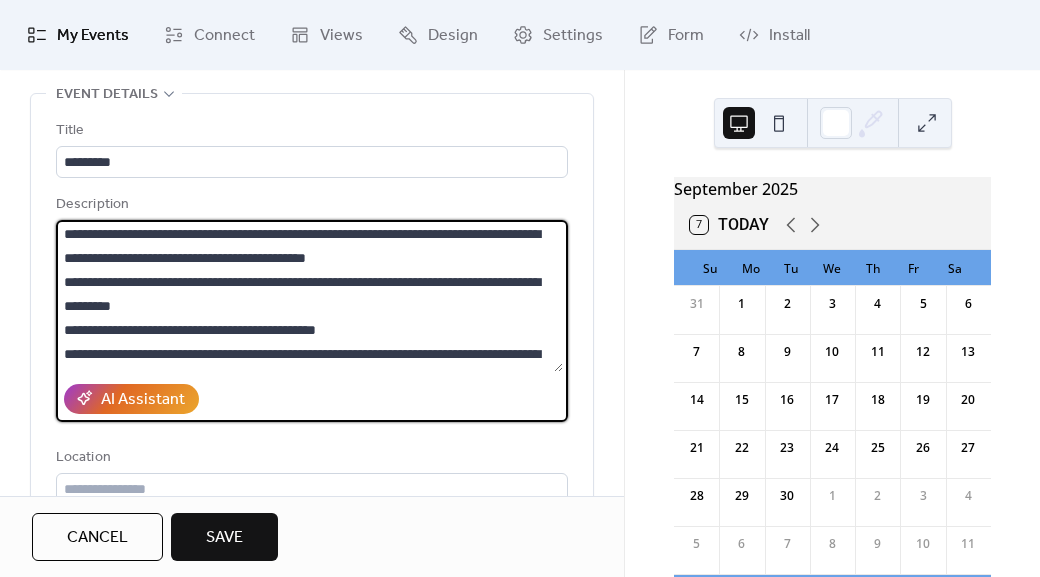 scroll, scrollTop: 165, scrollLeft: 0, axis: vertical 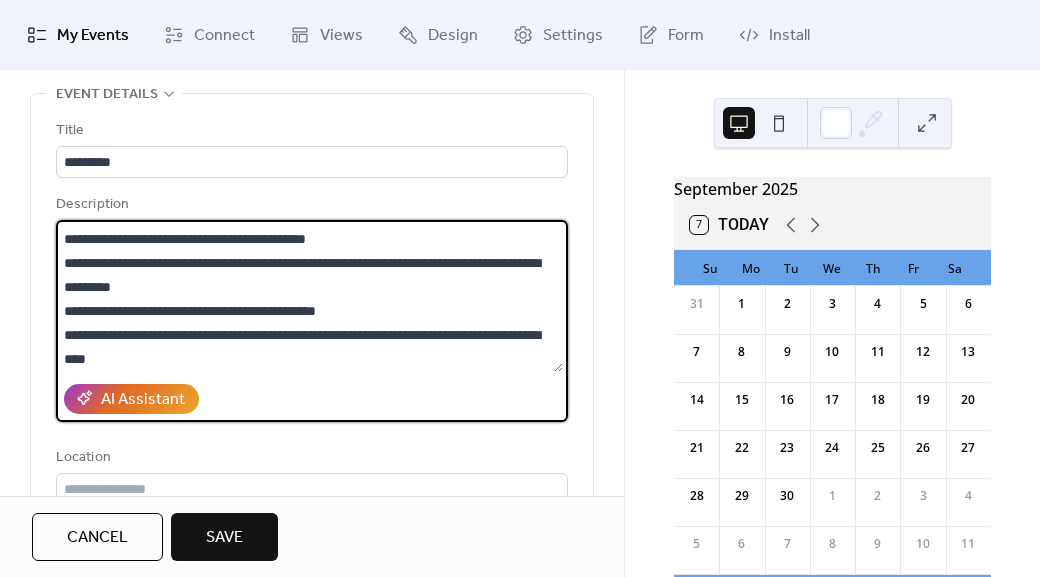 click at bounding box center [309, 296] 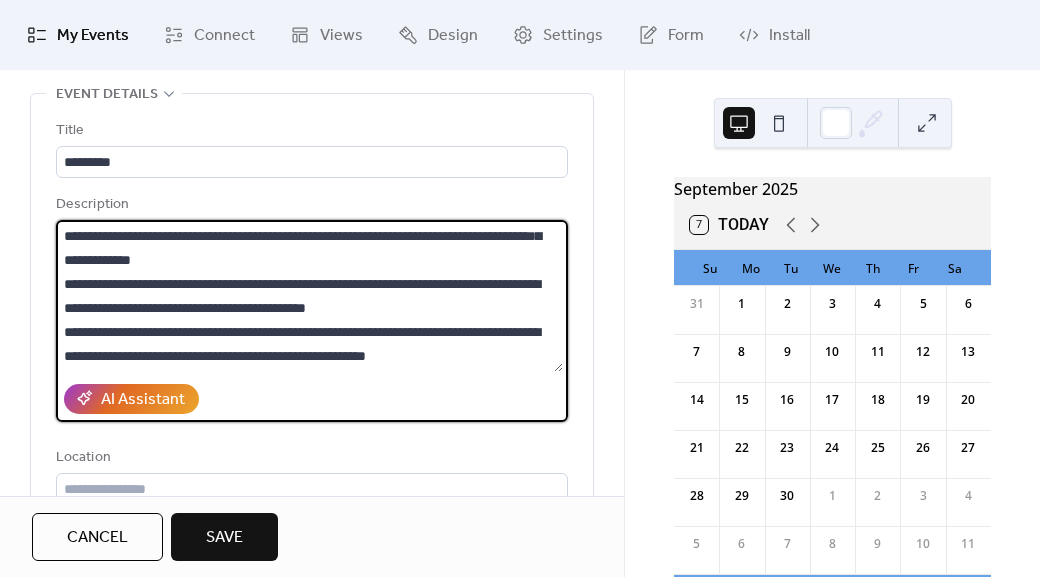 scroll, scrollTop: 93, scrollLeft: 0, axis: vertical 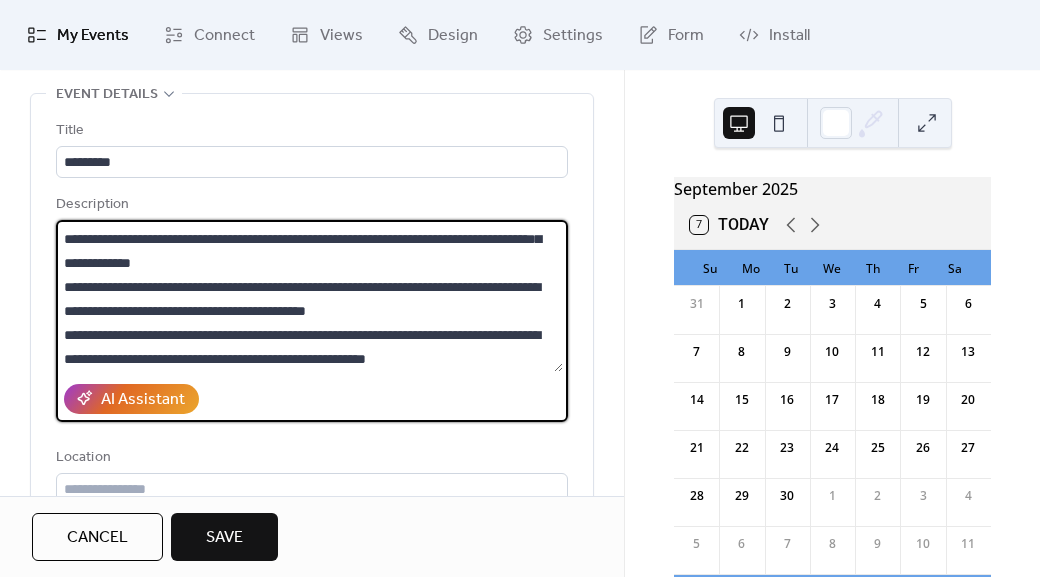 click at bounding box center [309, 296] 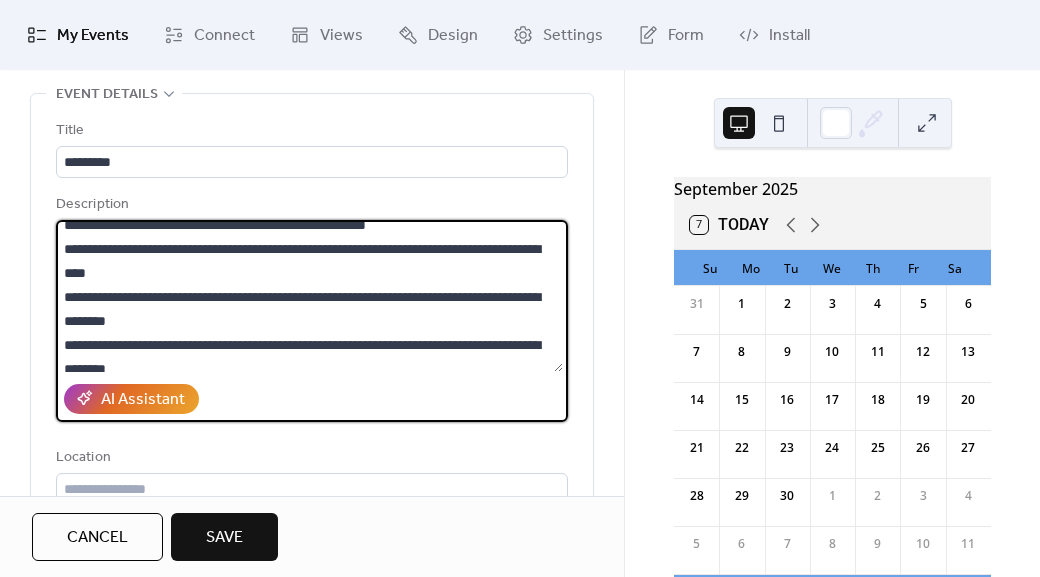 scroll, scrollTop: 216, scrollLeft: 0, axis: vertical 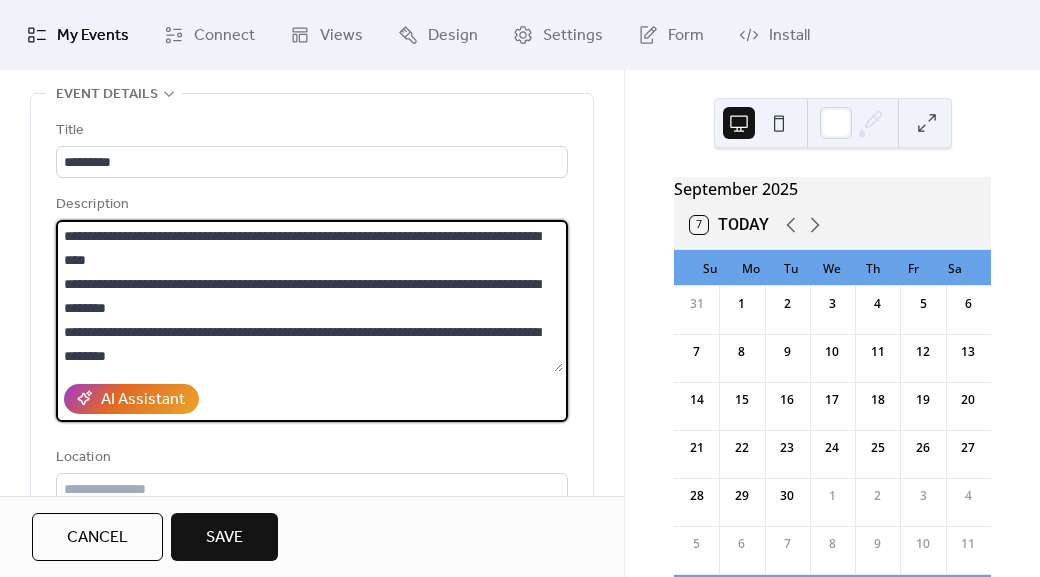 click at bounding box center [309, 296] 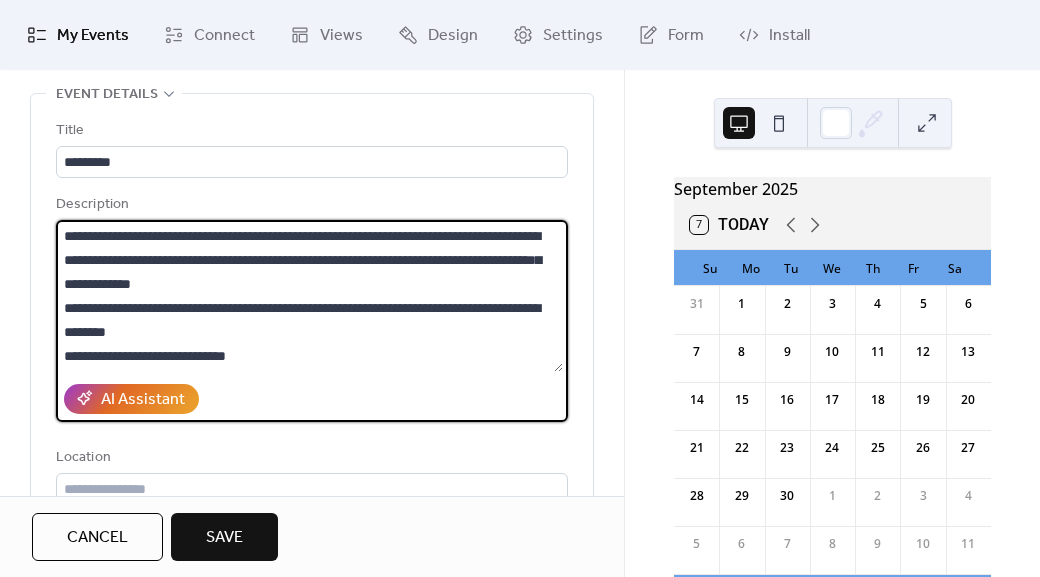 click at bounding box center [309, 296] 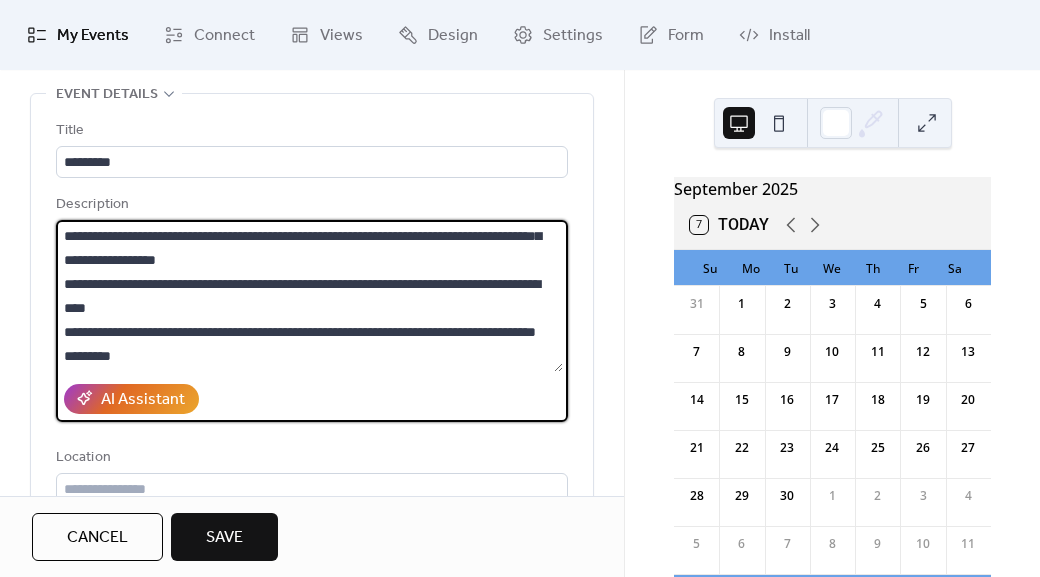 scroll, scrollTop: 382, scrollLeft: 0, axis: vertical 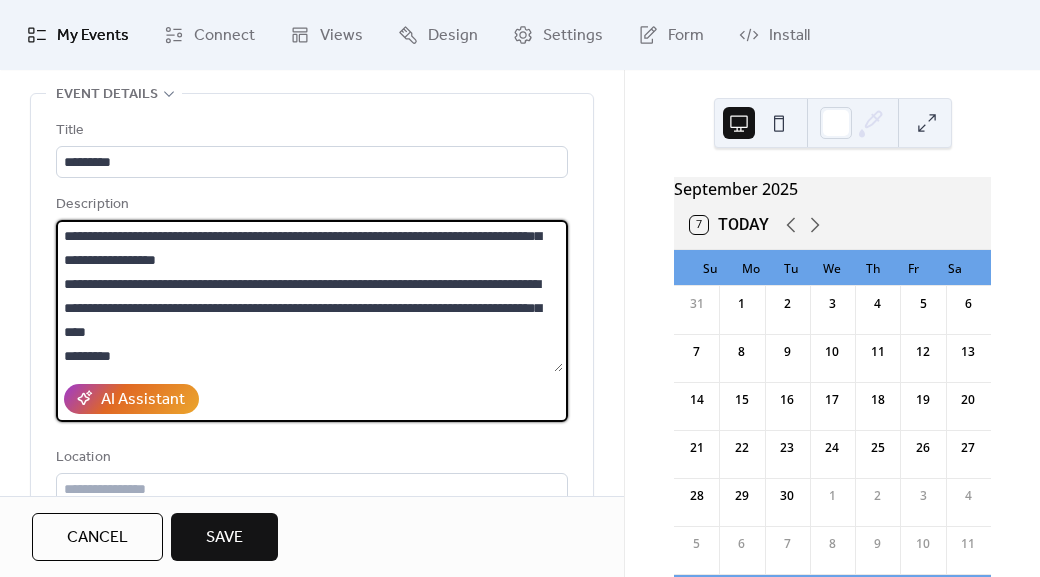 click at bounding box center [309, 296] 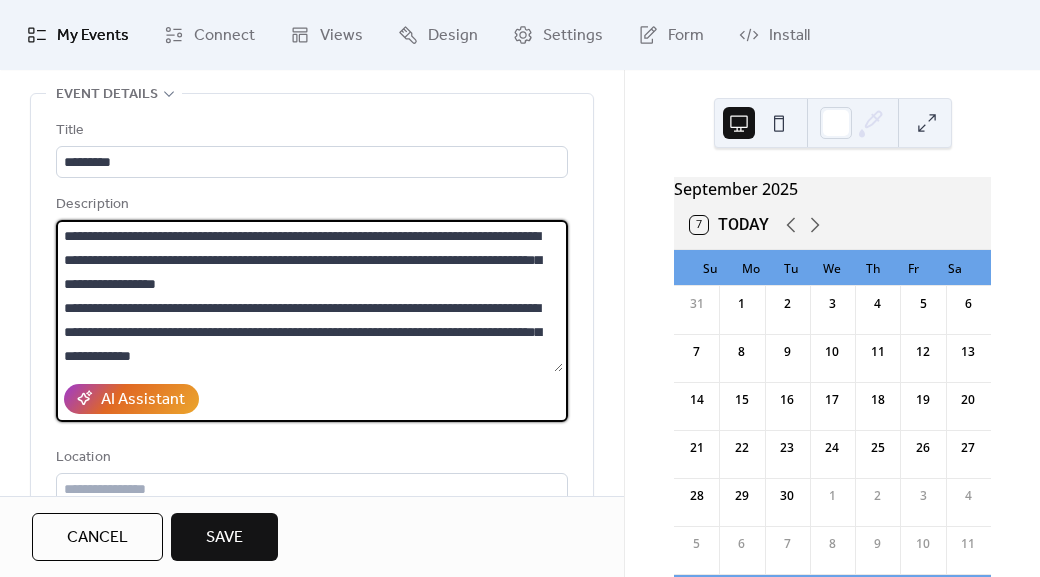 scroll, scrollTop: 360, scrollLeft: 0, axis: vertical 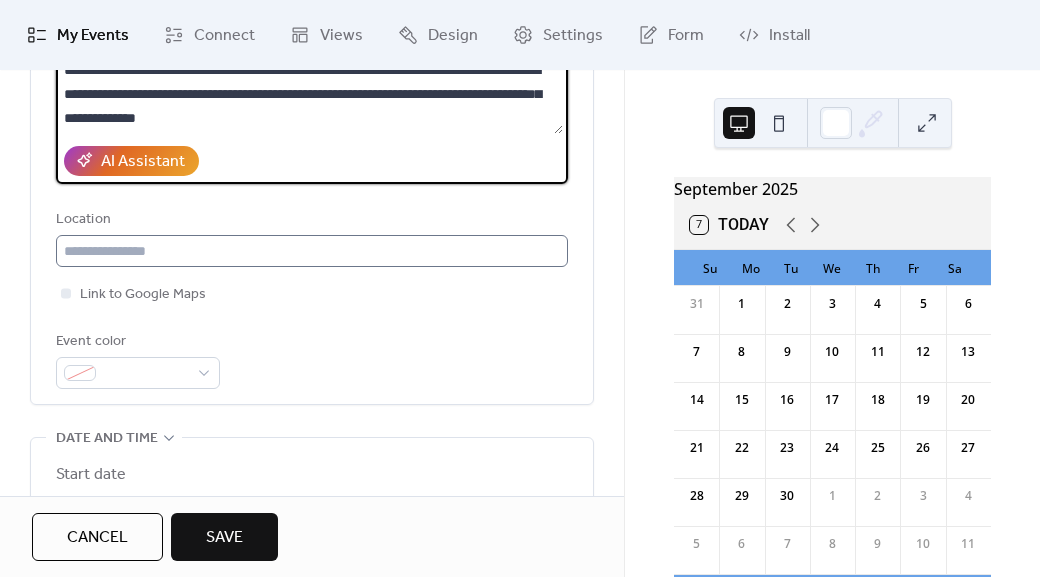 type on "**********" 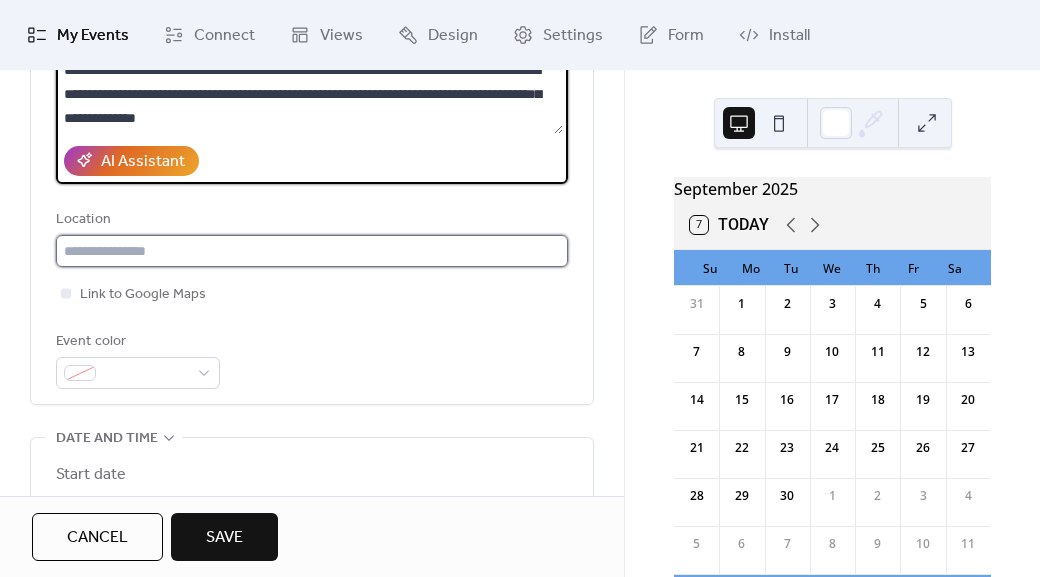 click at bounding box center (312, 251) 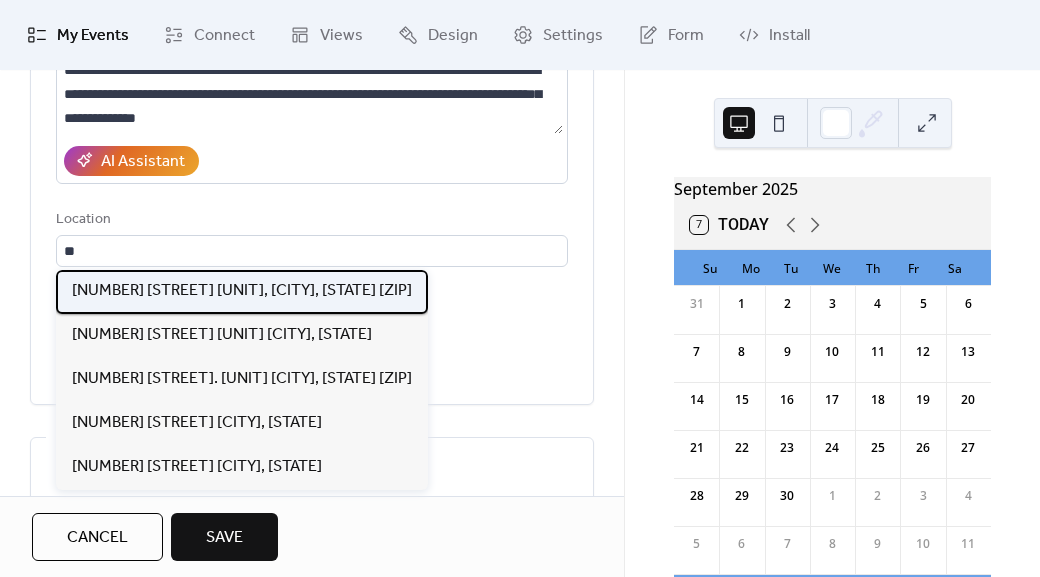 click on "[NUMBER] [STREET] [UNIT], [CITY], [STATE] [ZIP]" at bounding box center [242, 291] 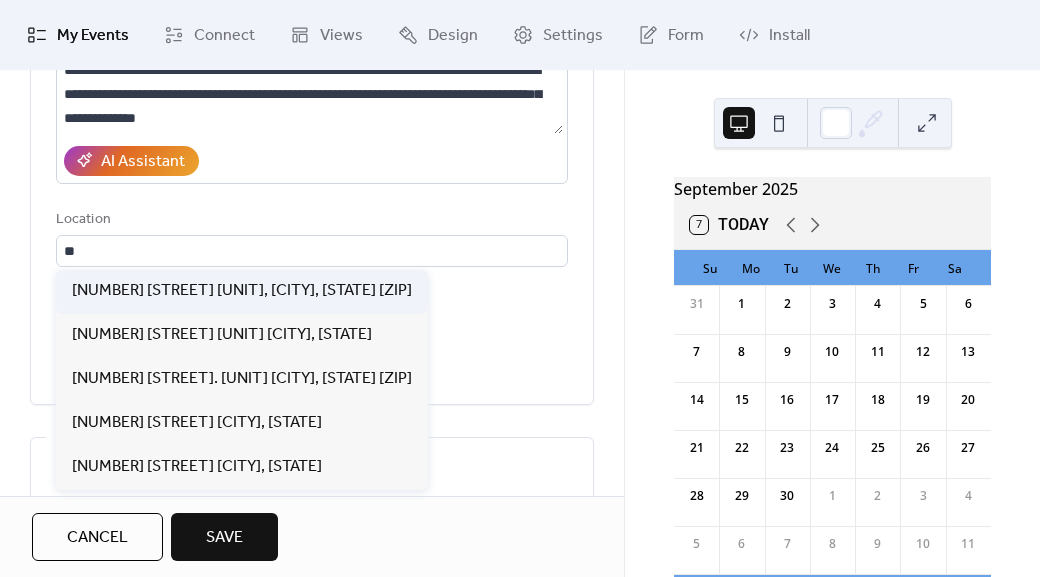 type on "**********" 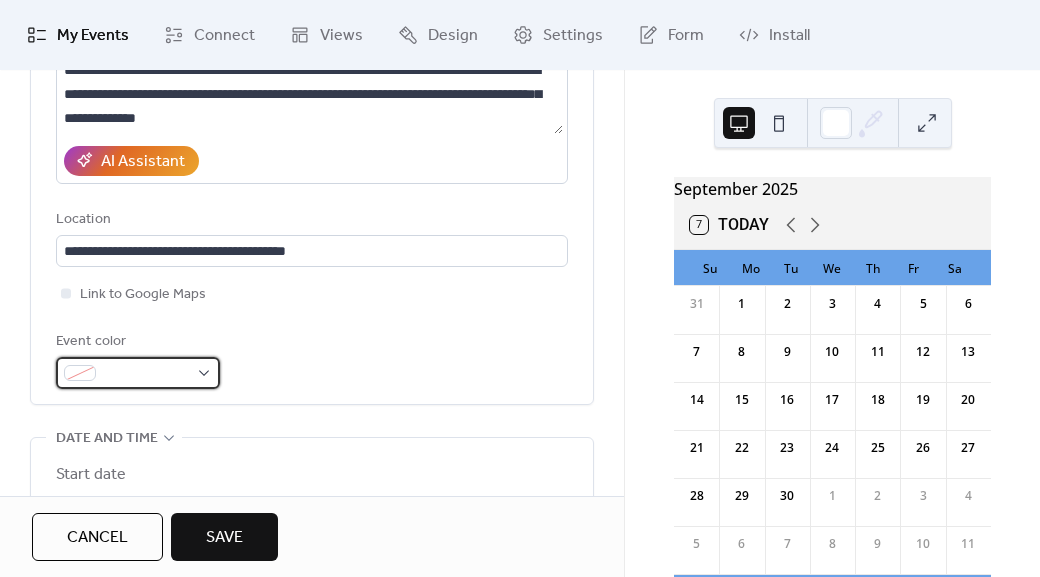 click at bounding box center (146, 374) 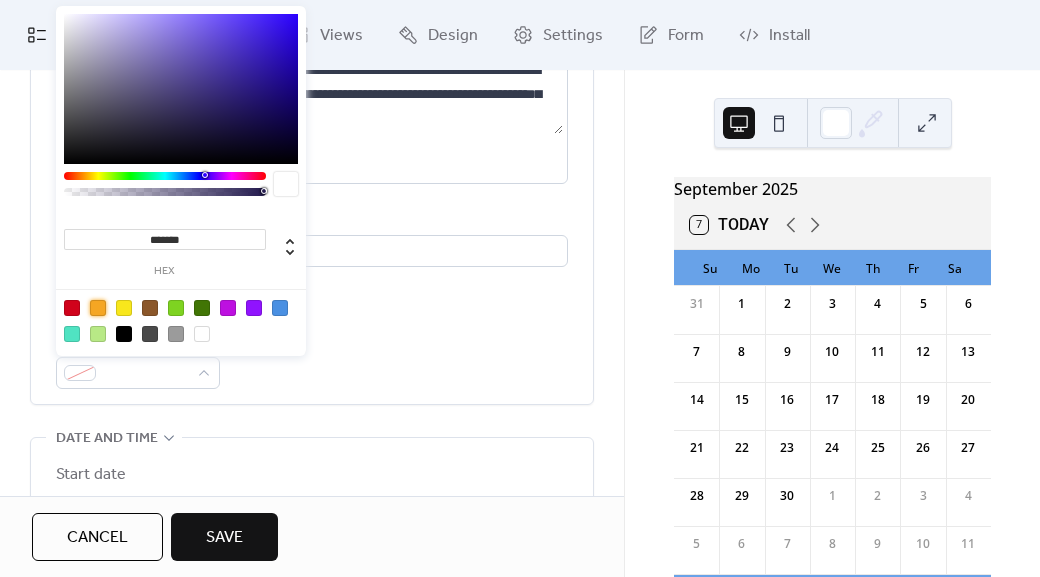 click at bounding box center [98, 308] 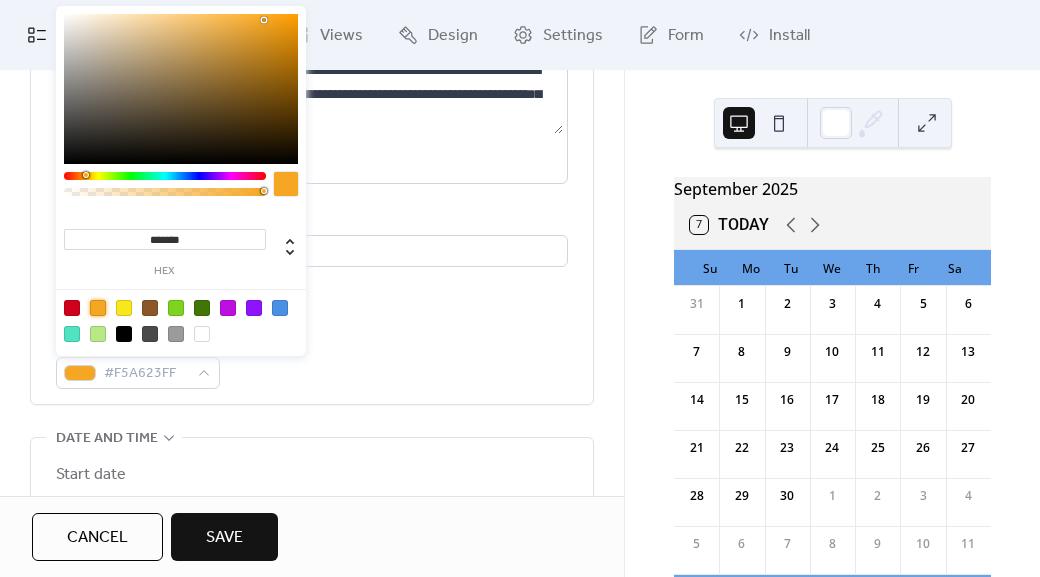 click on "**********" at bounding box center (312, 135) 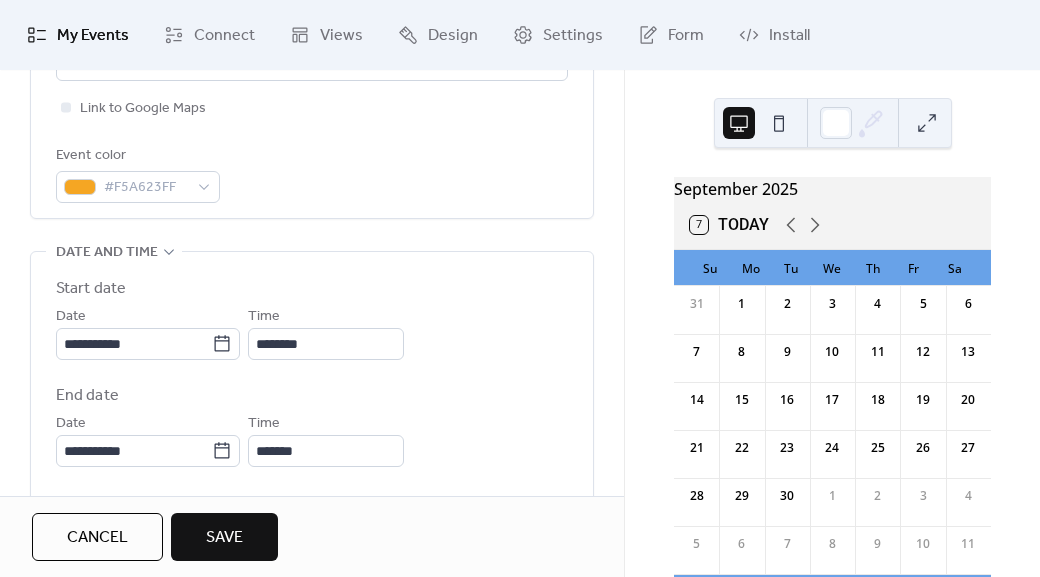 scroll, scrollTop: 542, scrollLeft: 0, axis: vertical 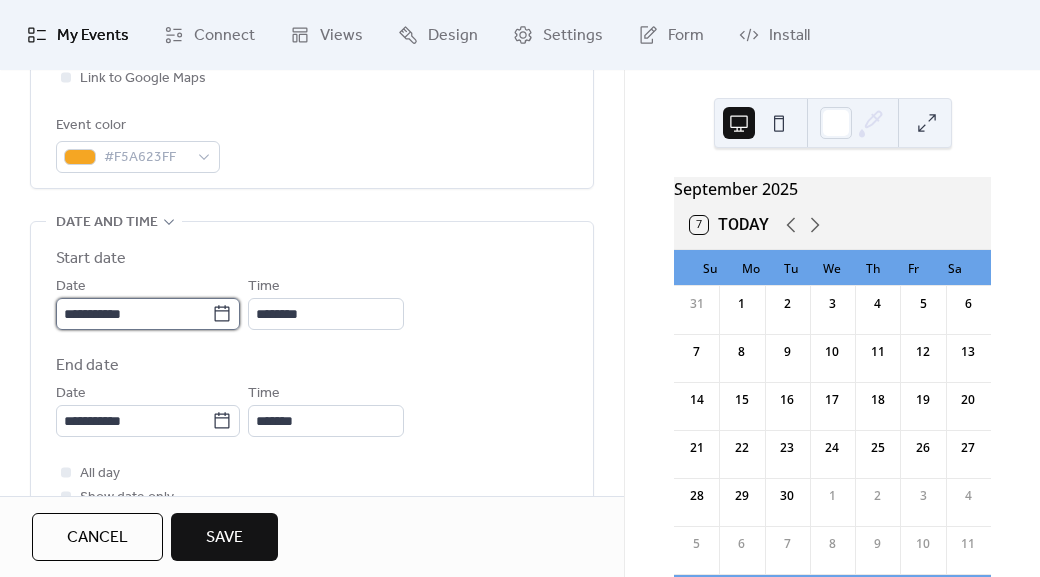 click on "**********" at bounding box center [134, 314] 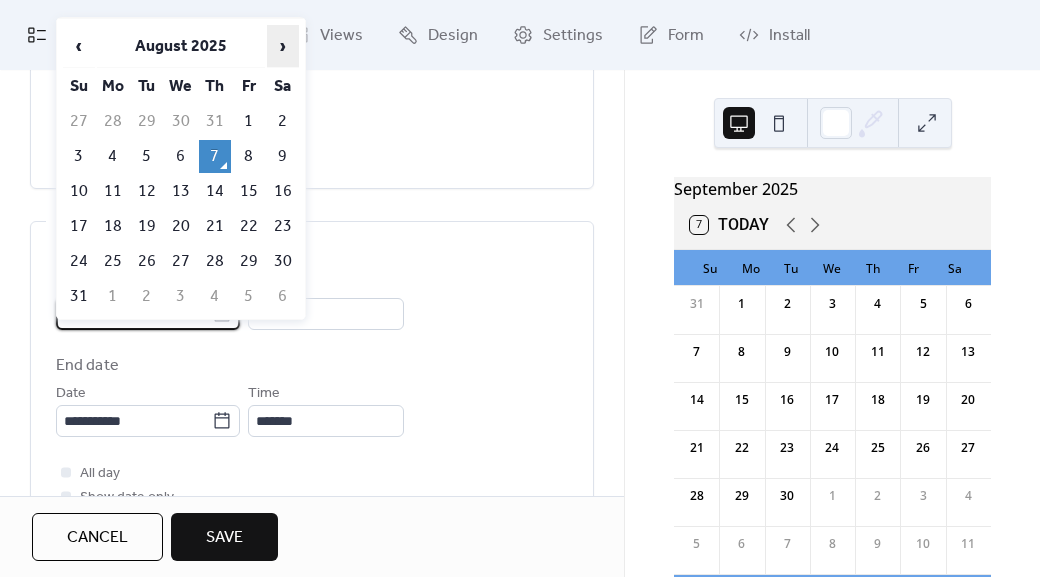 click on "›" at bounding box center (283, 46) 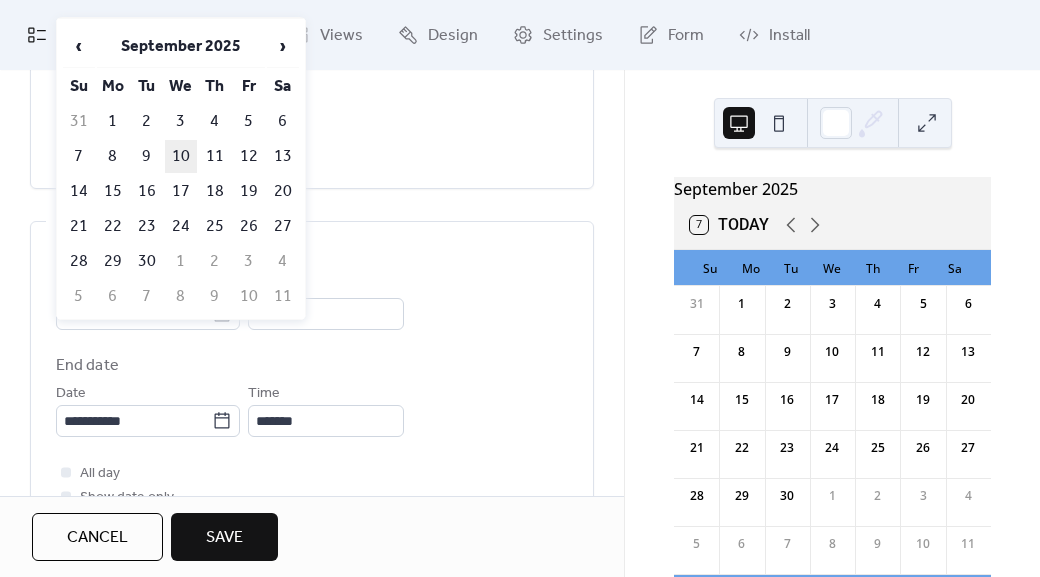 click on "10" at bounding box center [181, 156] 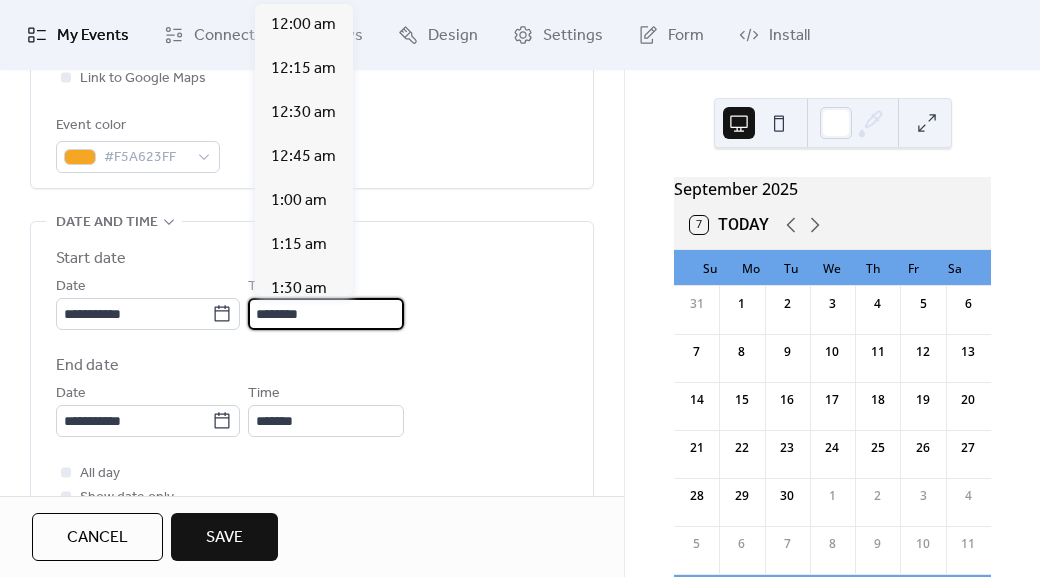 click on "********" at bounding box center (326, 314) 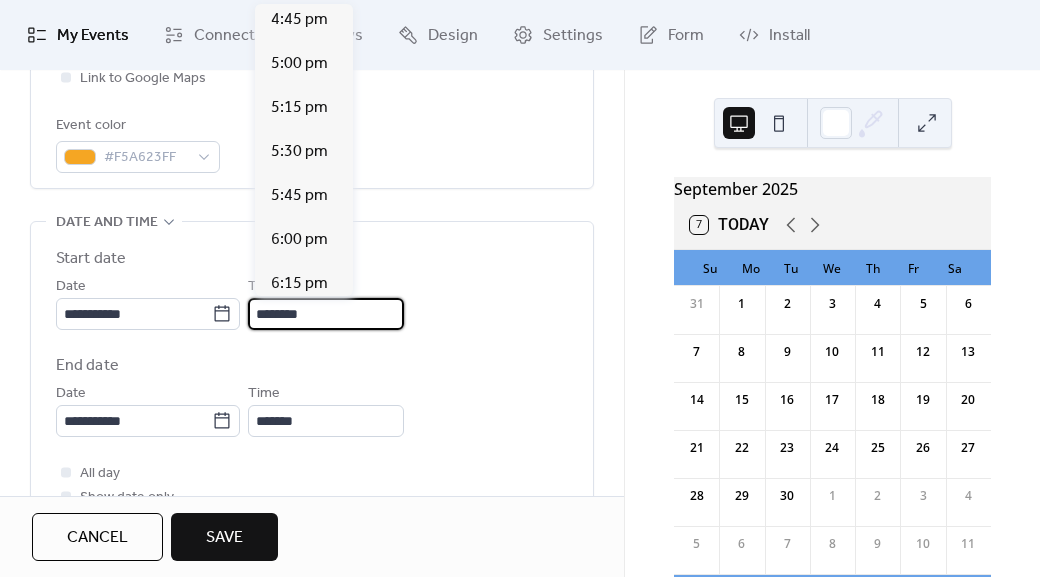 scroll, scrollTop: 2966, scrollLeft: 0, axis: vertical 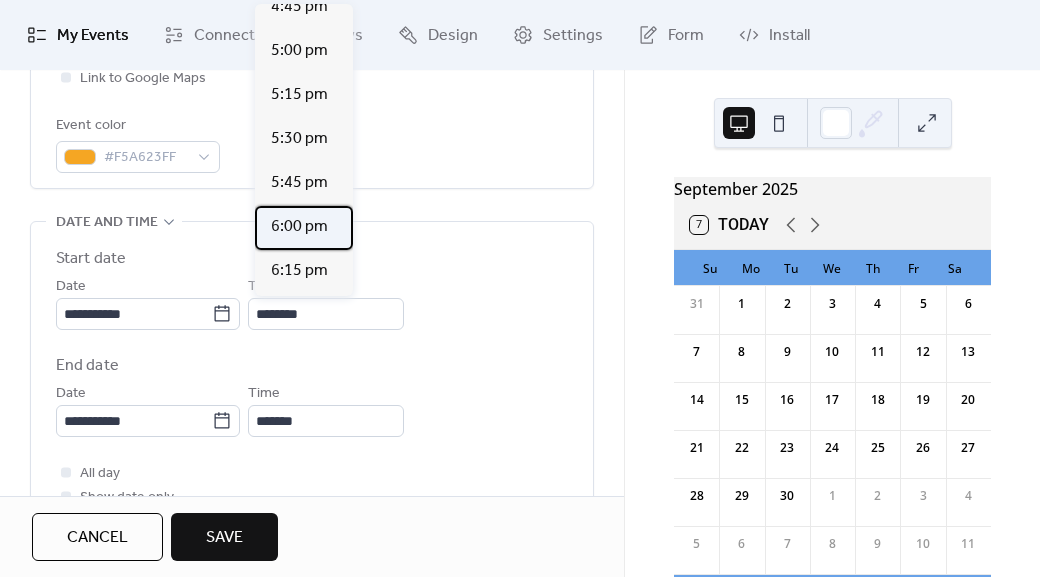 click on "6:00 pm" at bounding box center (299, 227) 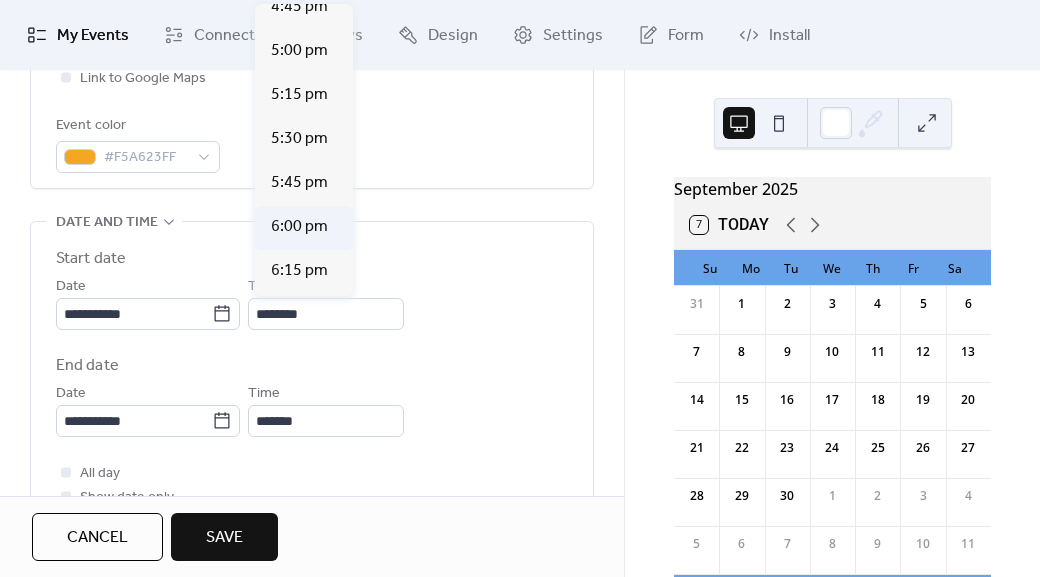 type on "*******" 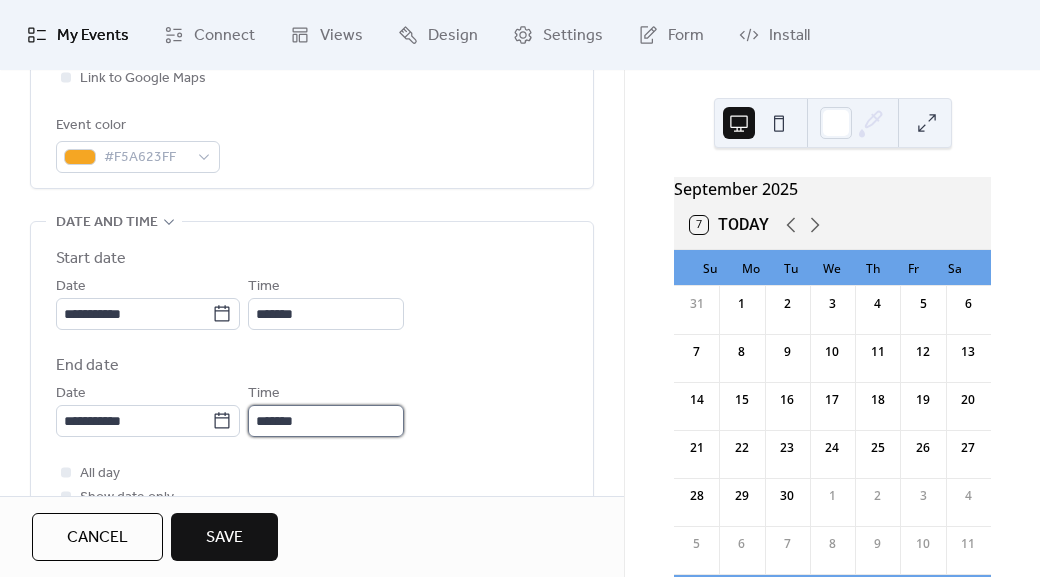 click on "*******" at bounding box center (326, 421) 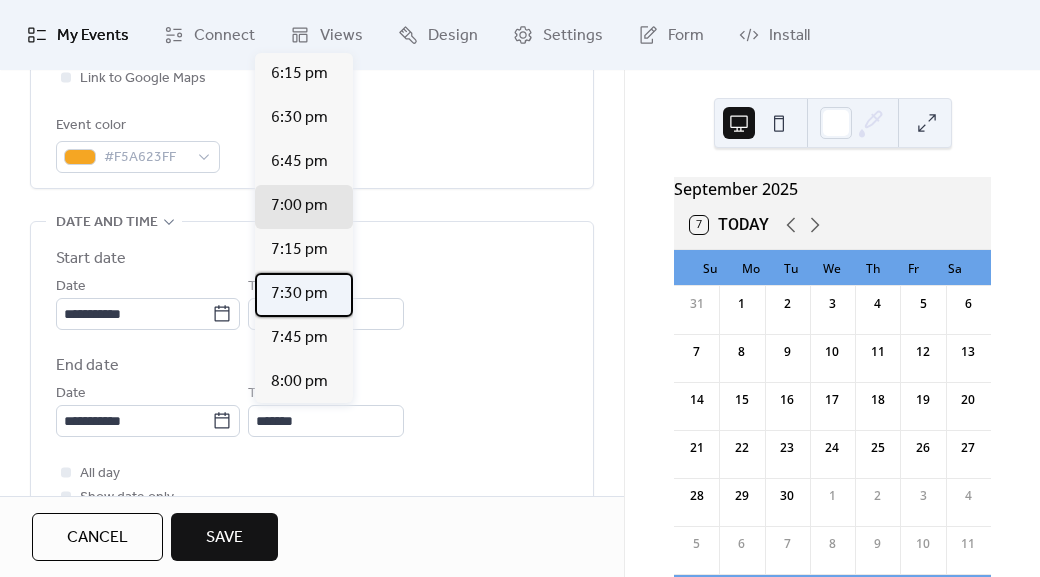 click on "7:30 pm" at bounding box center [299, 294] 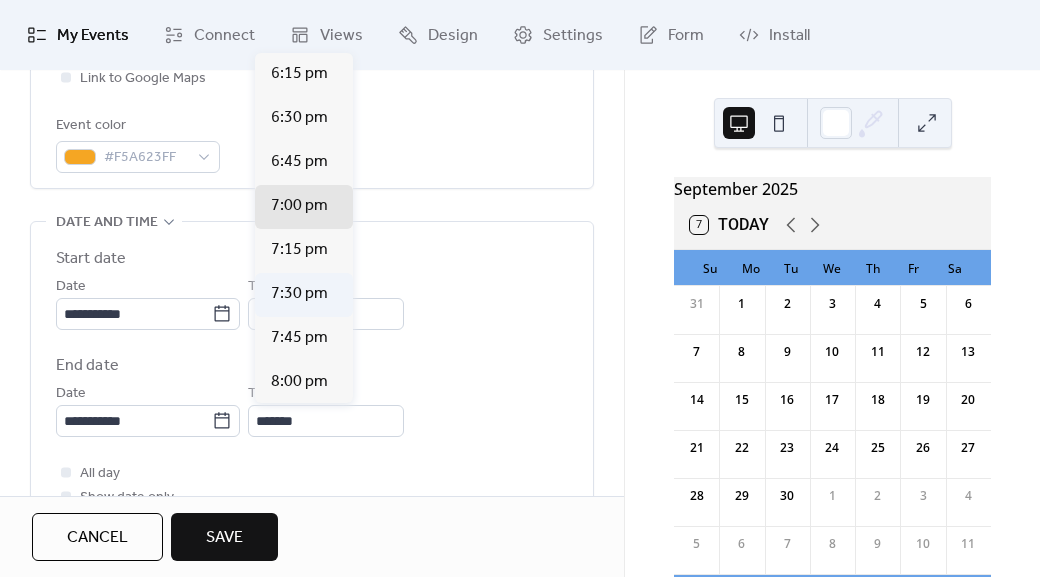 type on "*******" 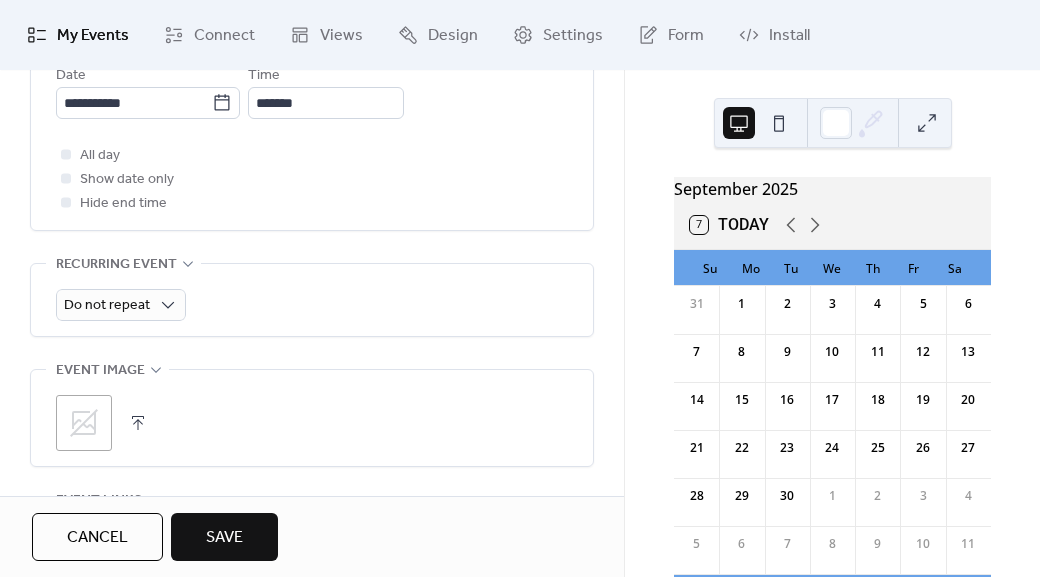 scroll, scrollTop: 866, scrollLeft: 0, axis: vertical 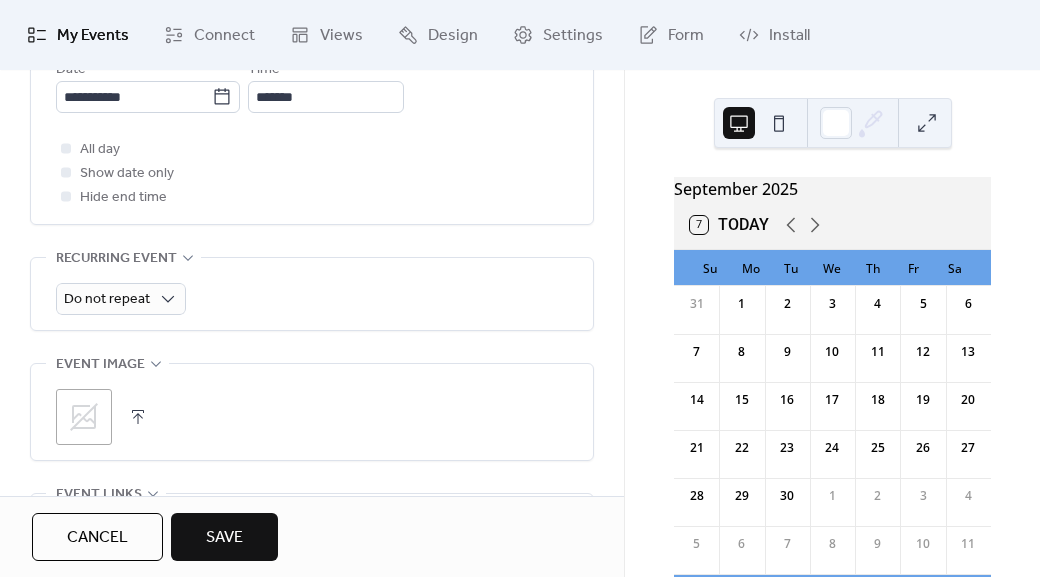 click 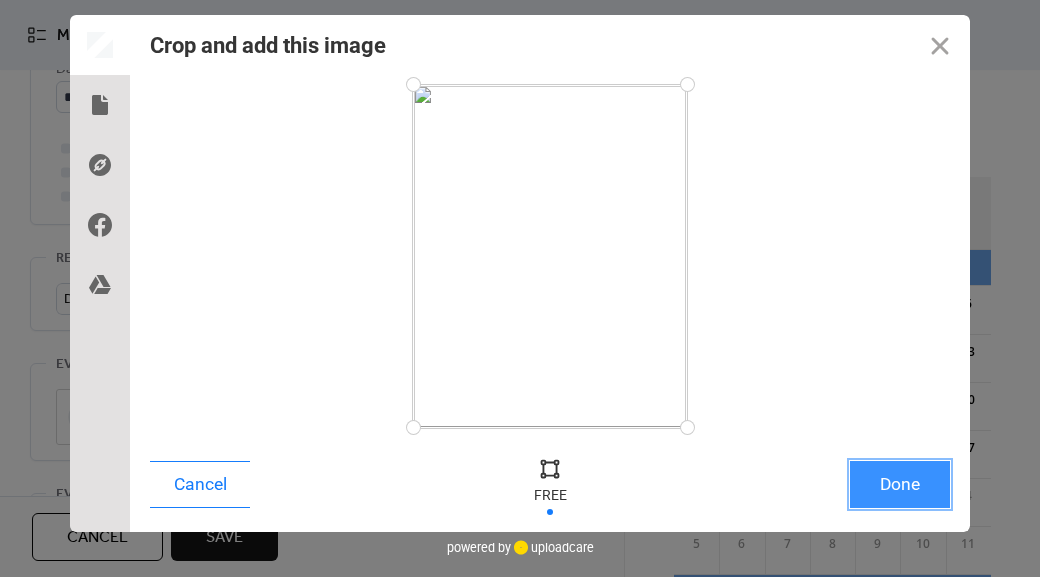 click on "Done" at bounding box center (900, 484) 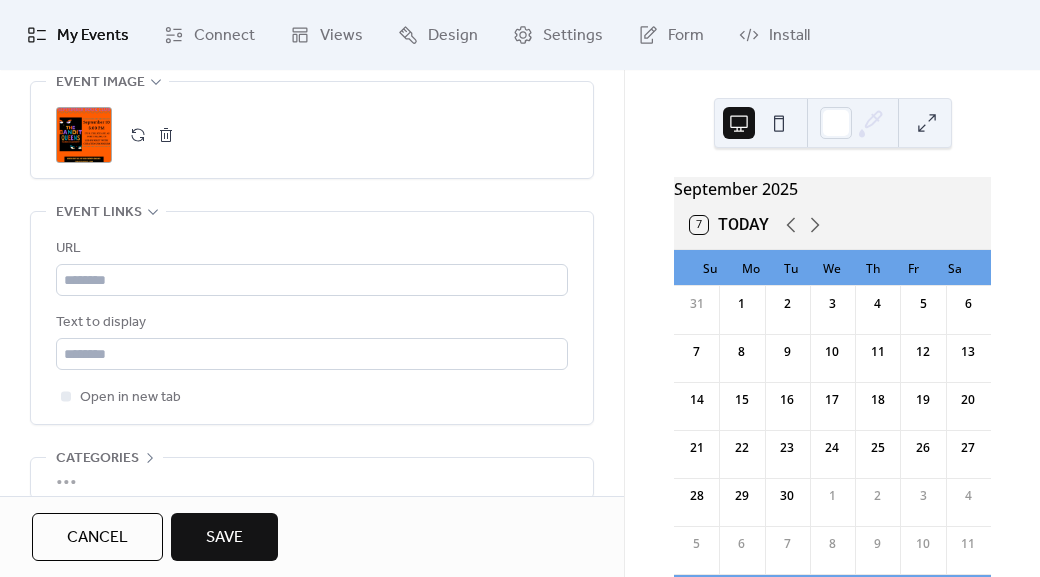 scroll, scrollTop: 1158, scrollLeft: 0, axis: vertical 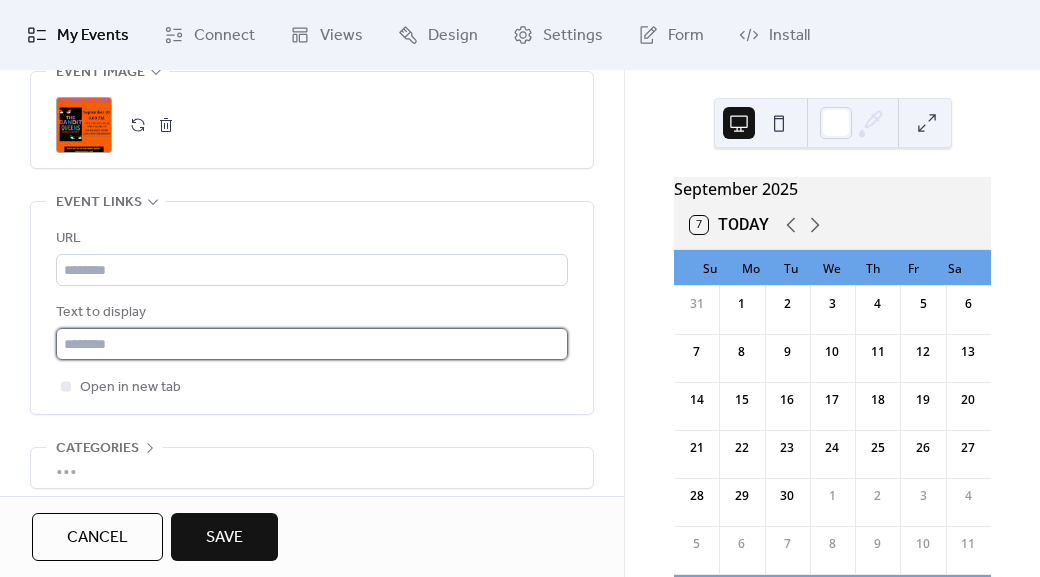 click at bounding box center (312, 344) 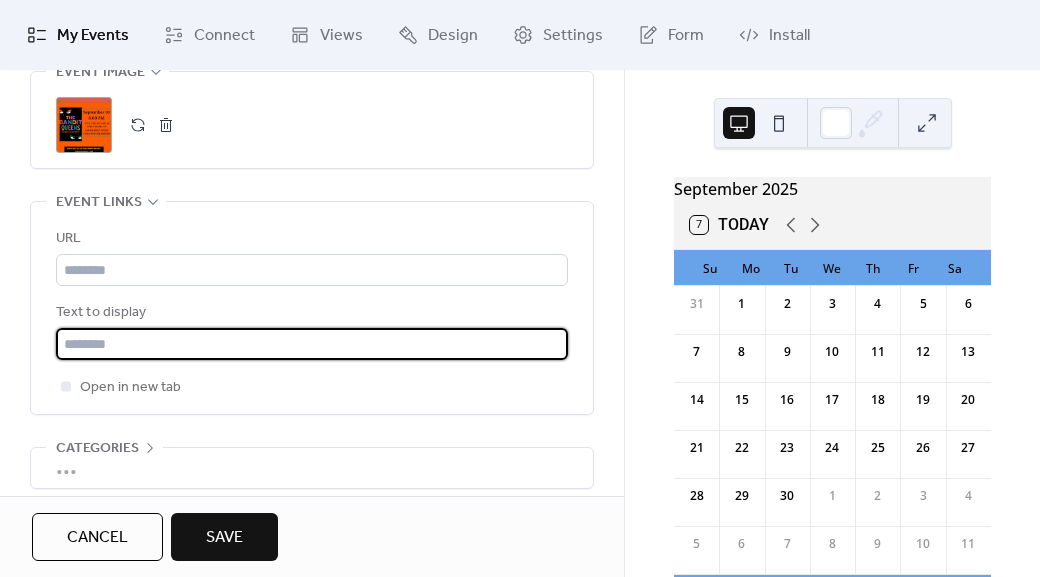type on "*" 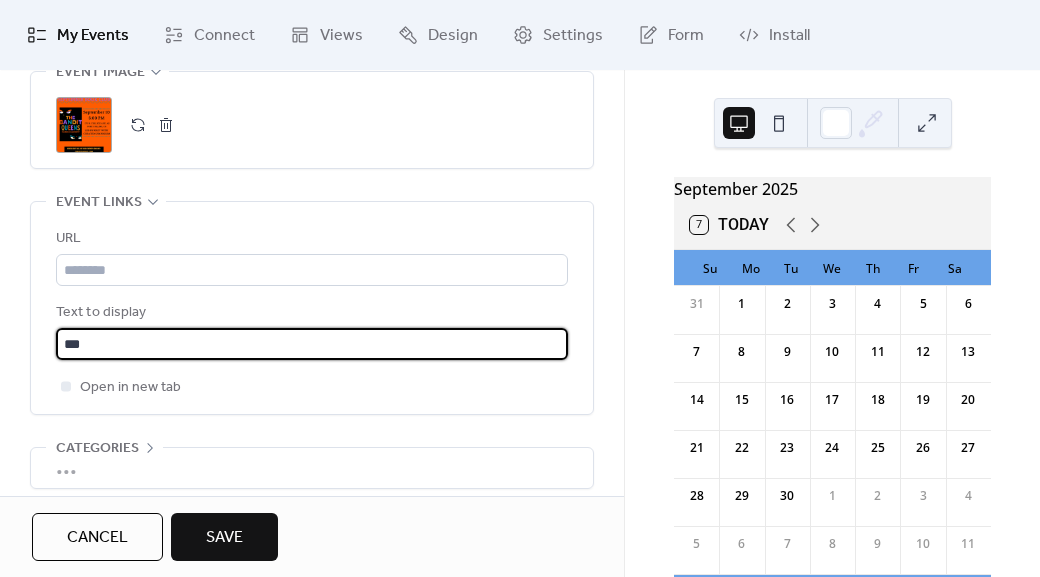 type on "**********" 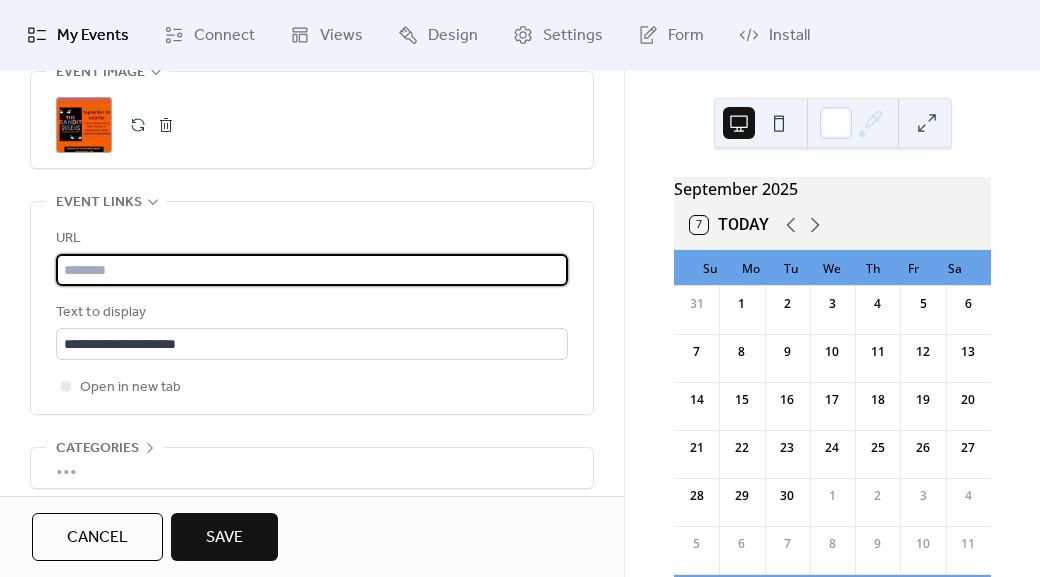 click at bounding box center [312, 270] 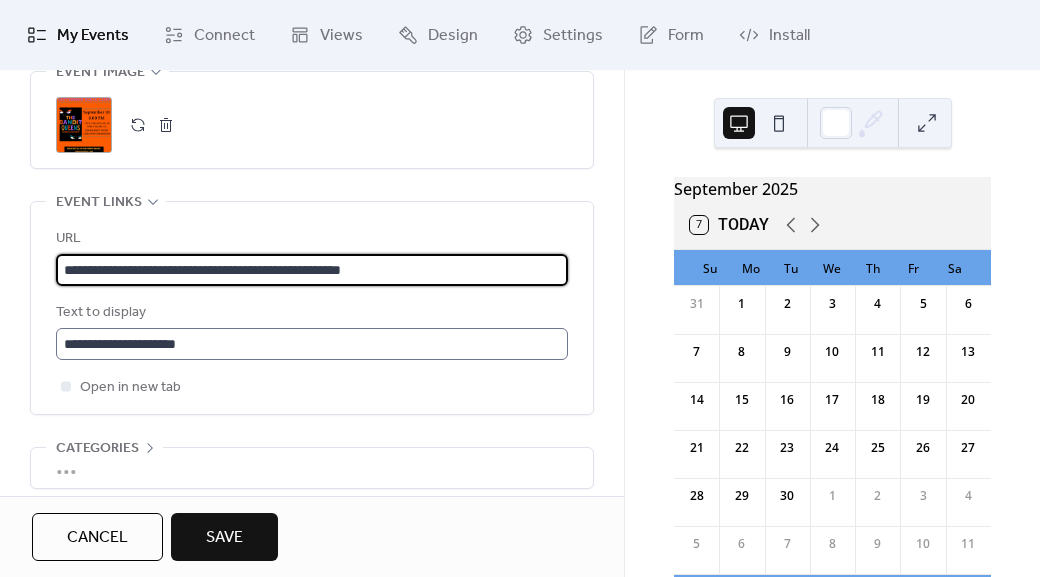 scroll, scrollTop: 1, scrollLeft: 0, axis: vertical 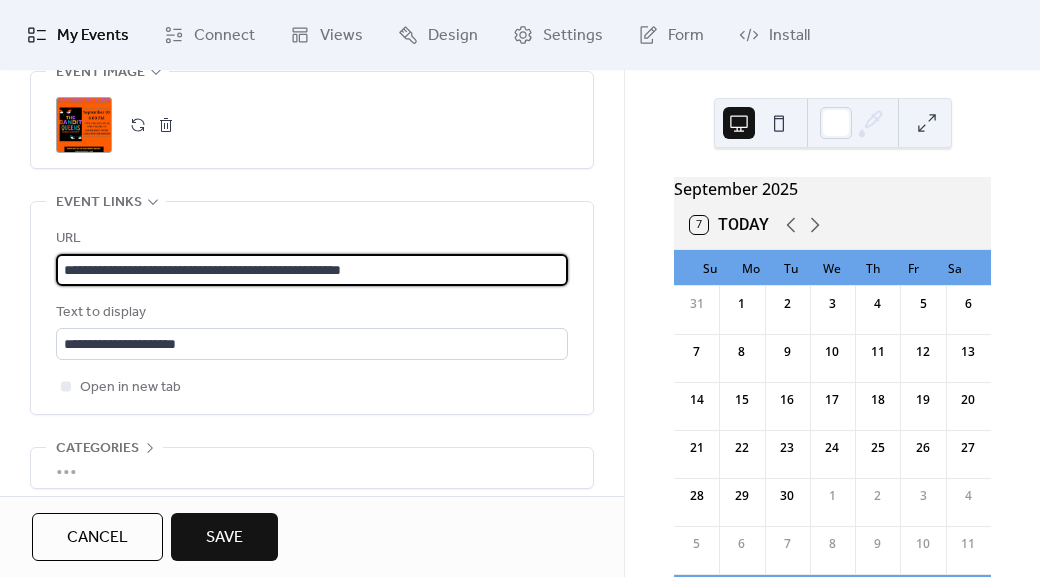 click on "Save" at bounding box center [224, 538] 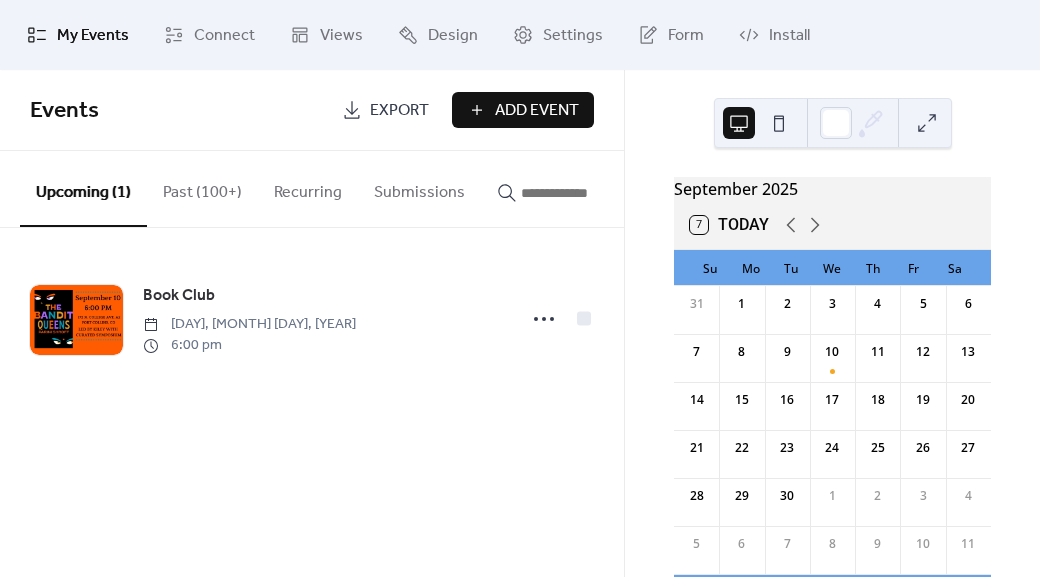 click on "Add Event" at bounding box center [537, 111] 